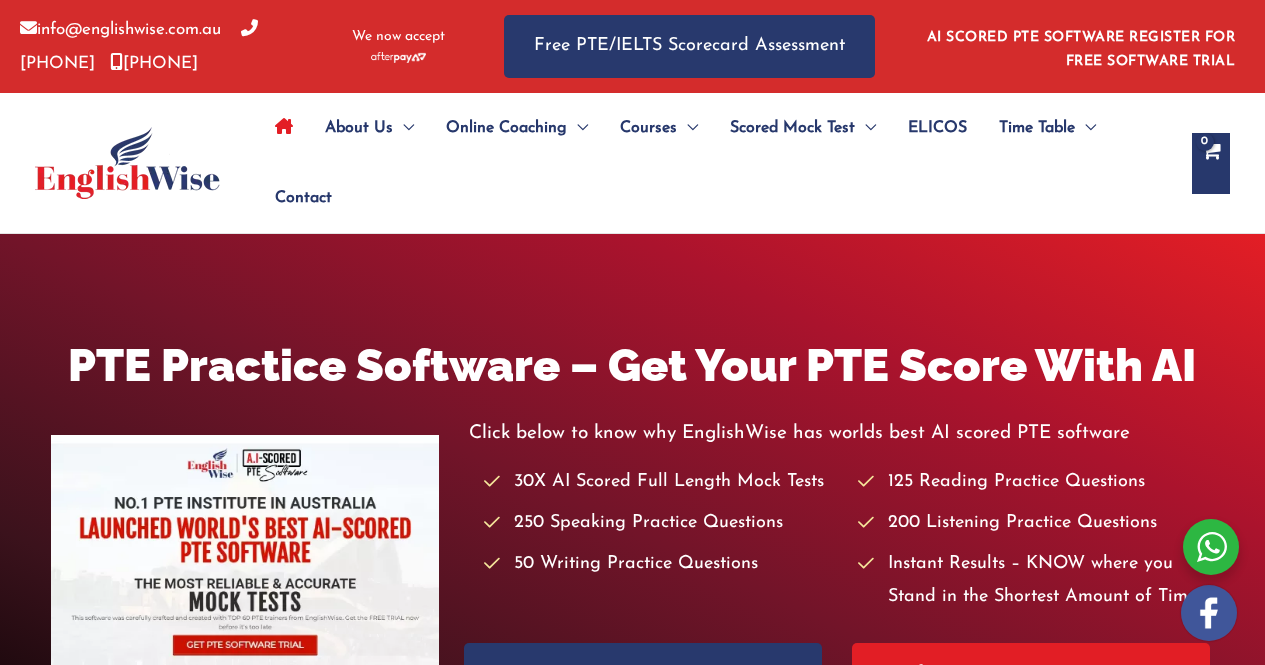 scroll, scrollTop: 0, scrollLeft: 0, axis: both 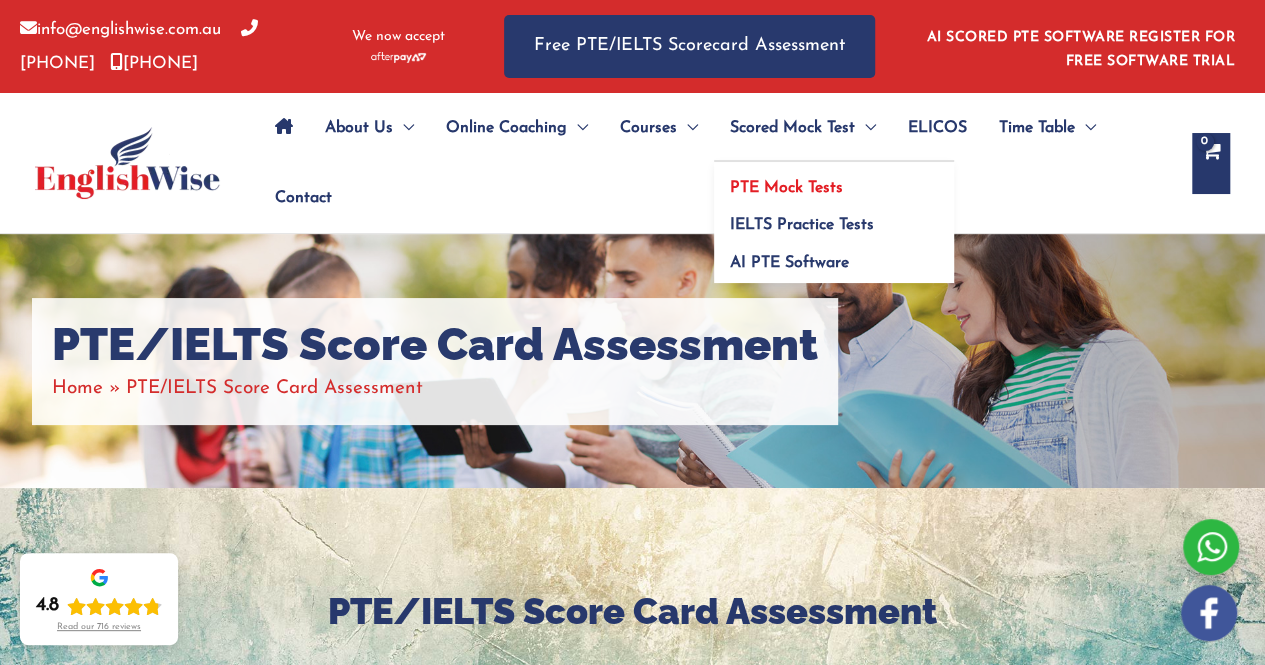 click on "PTE Mock Tests" at bounding box center (786, 188) 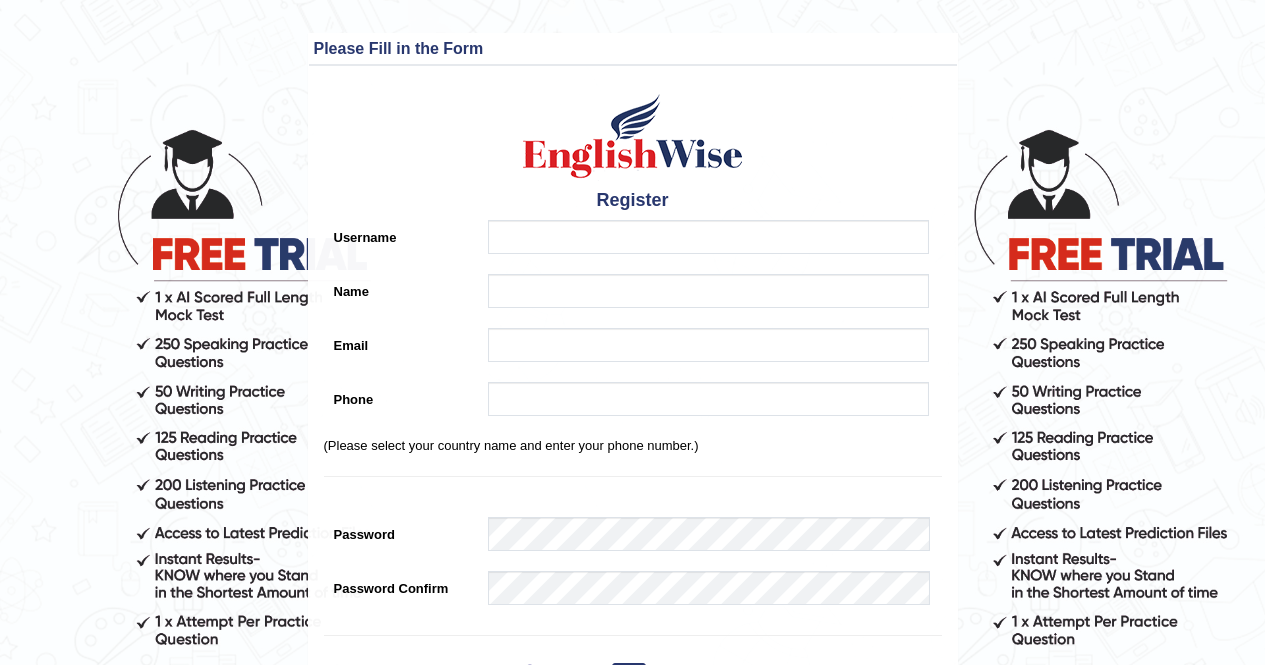 scroll, scrollTop: 0, scrollLeft: 0, axis: both 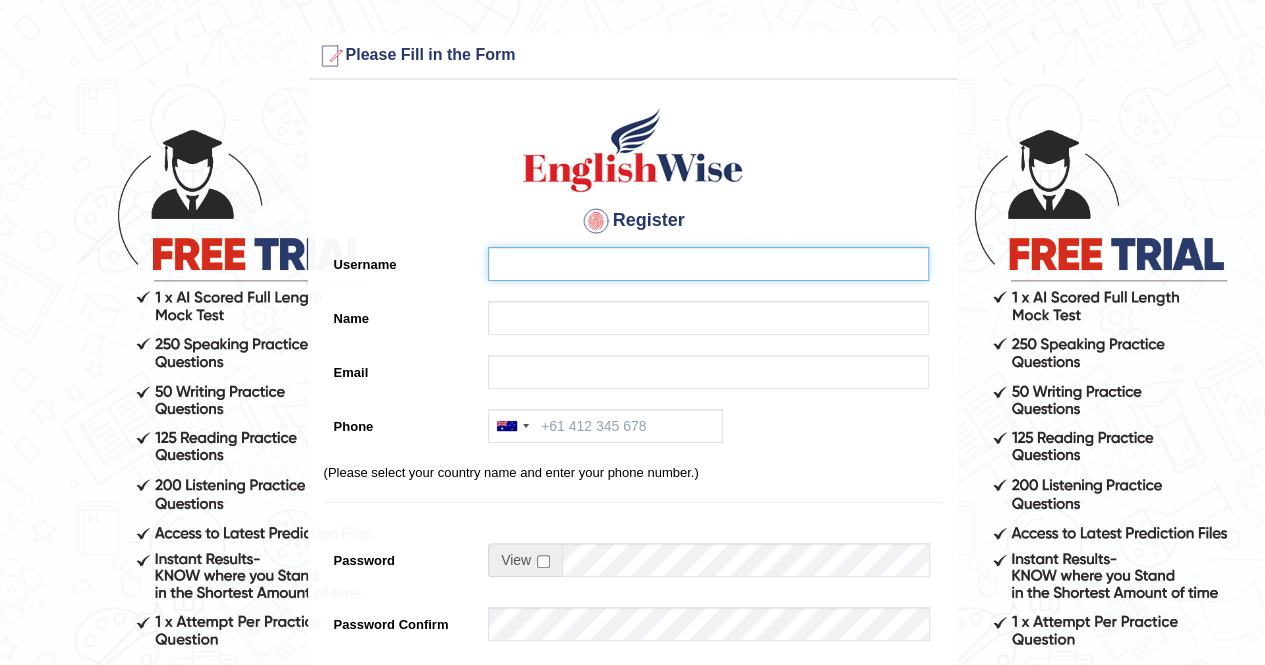 click on "Username" at bounding box center [708, 264] 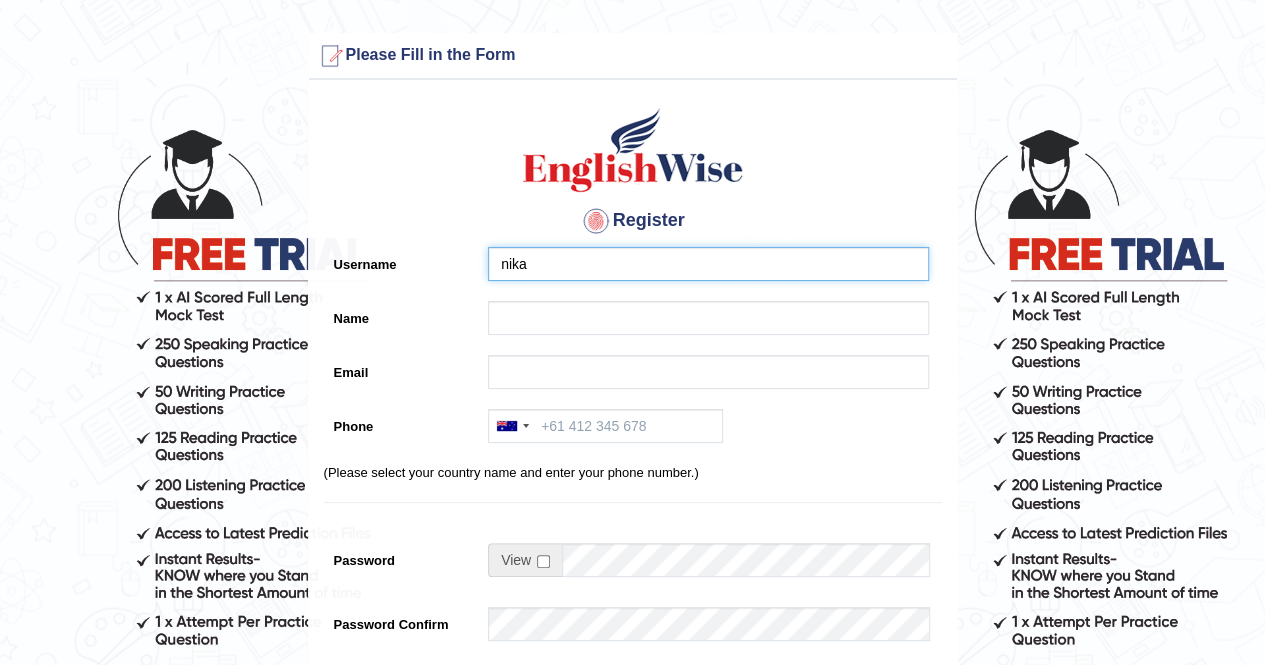 type on "nika" 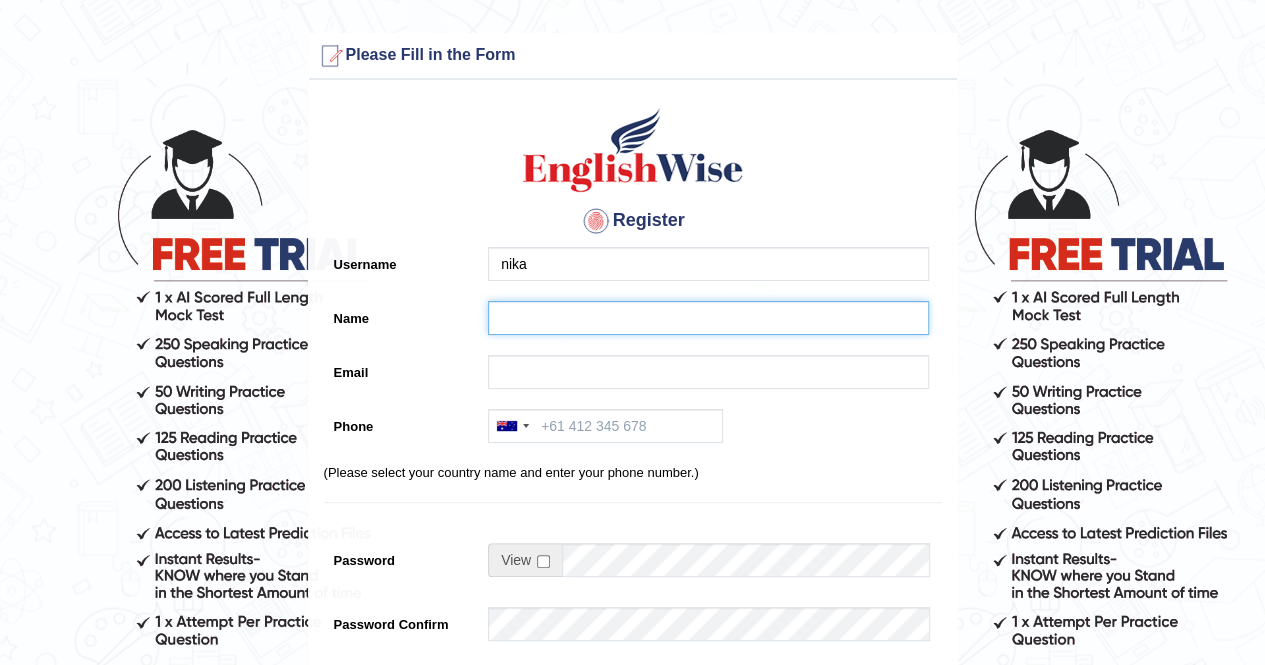 click on "Name" at bounding box center [708, 318] 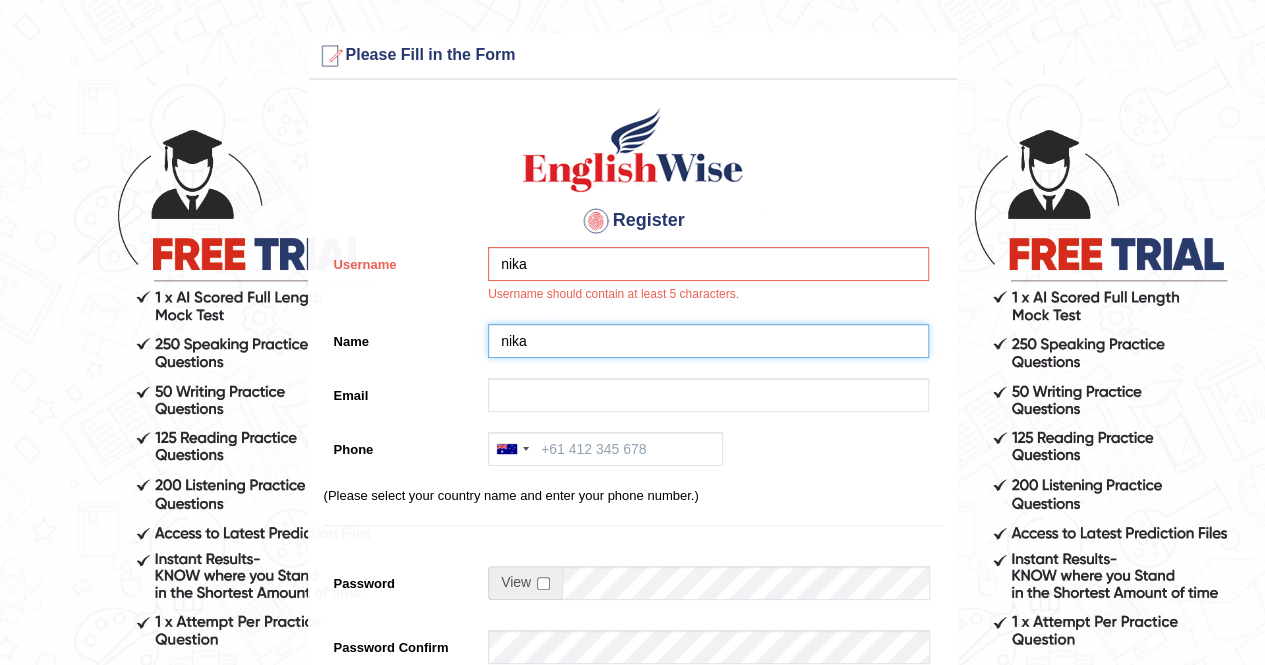 type on "nika" 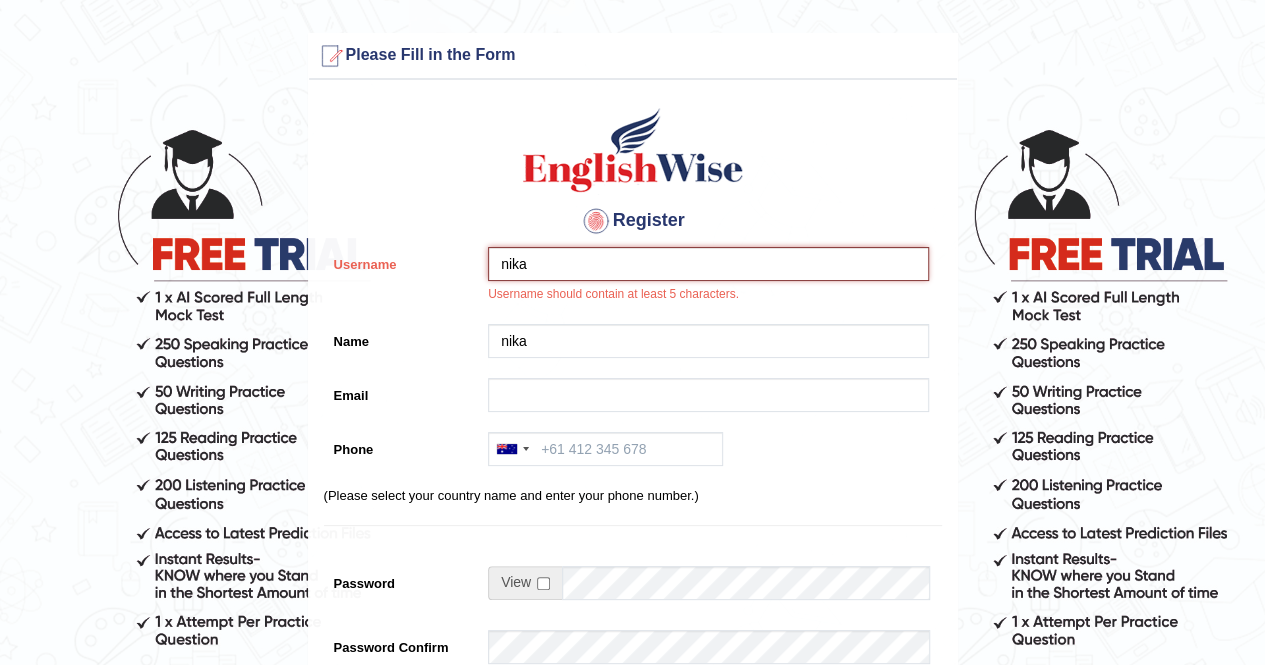 click on "nika" at bounding box center (708, 264) 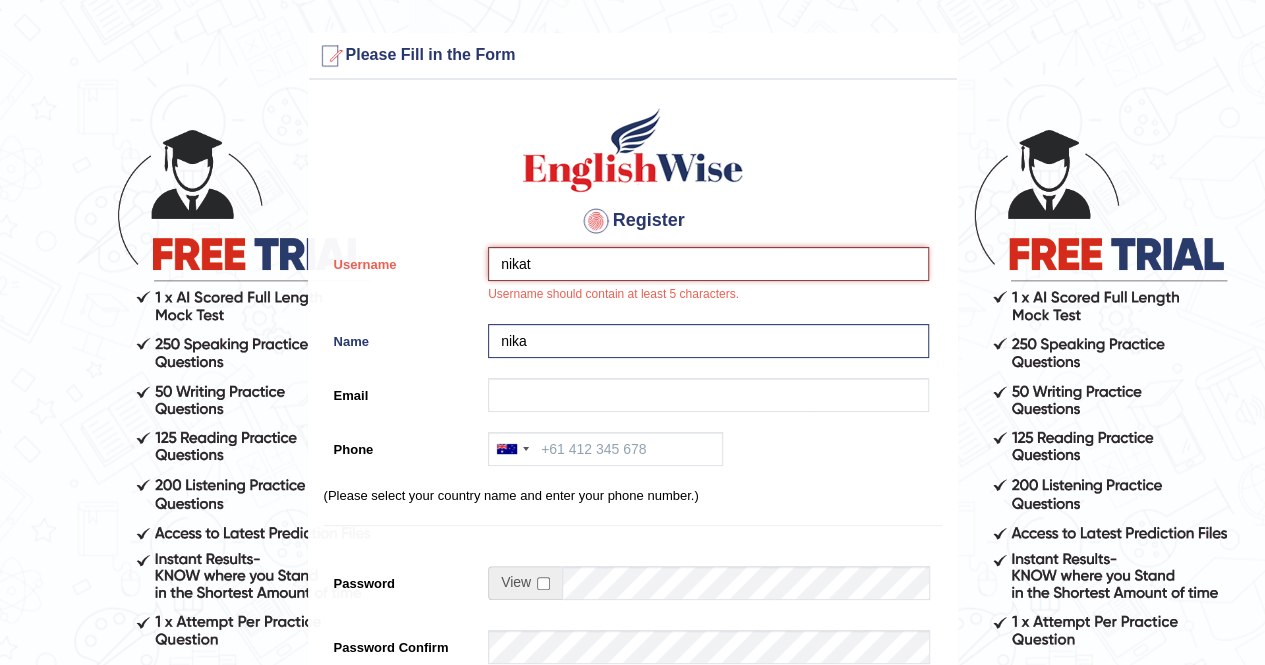 type on "nikat" 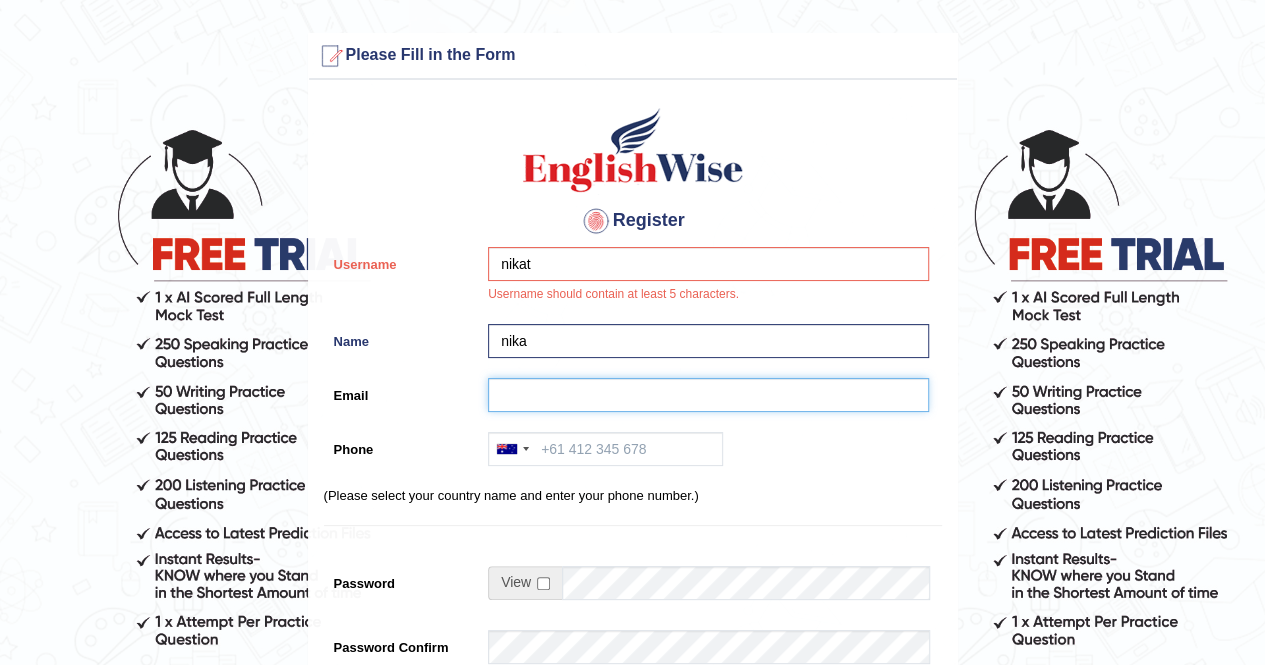 click on "Email" at bounding box center (708, 395) 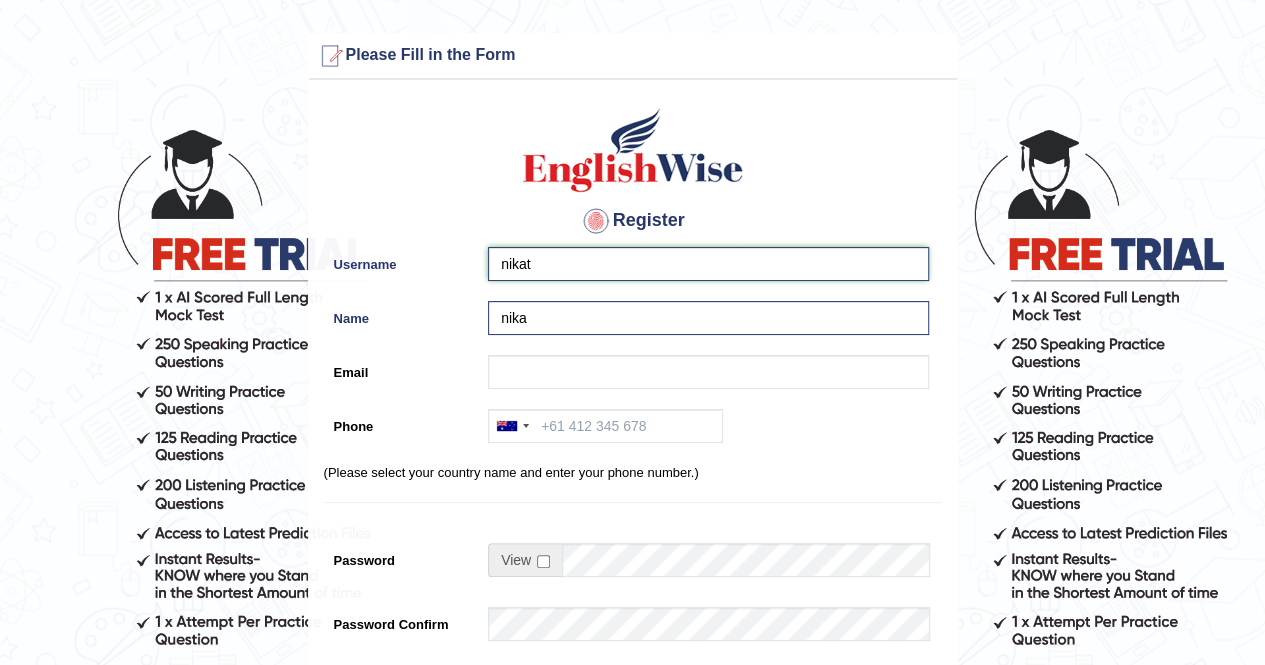 click on "nikat" at bounding box center (708, 264) 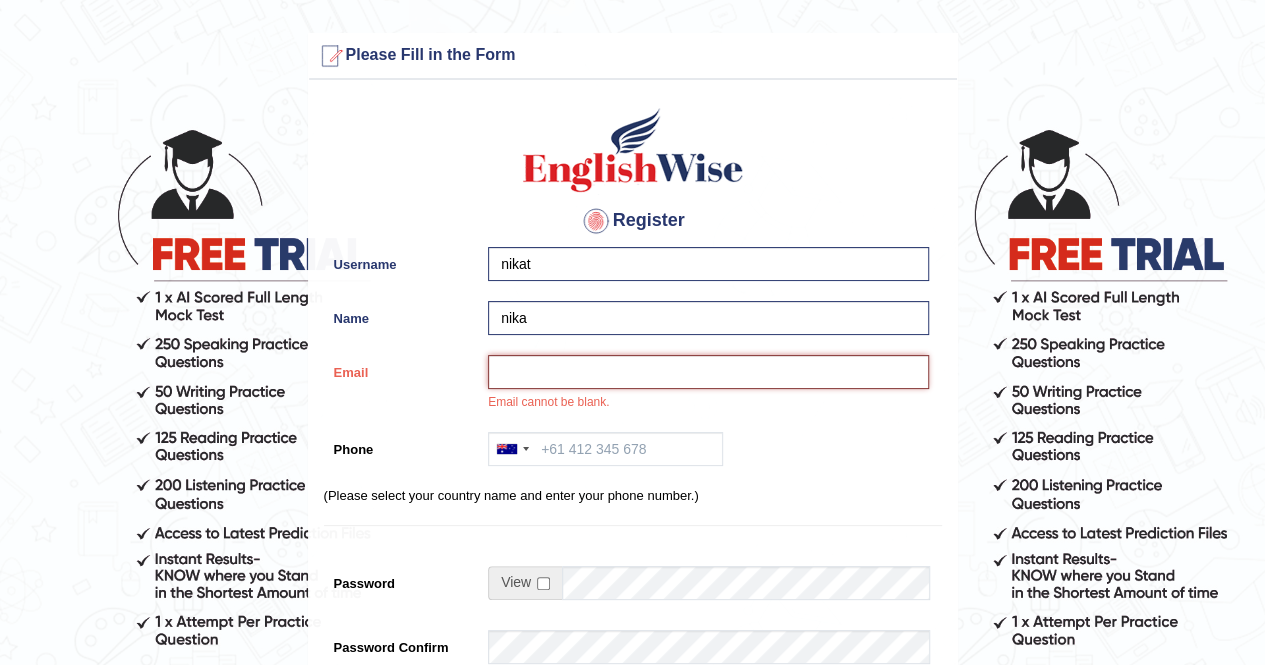 click on "Email" at bounding box center (708, 372) 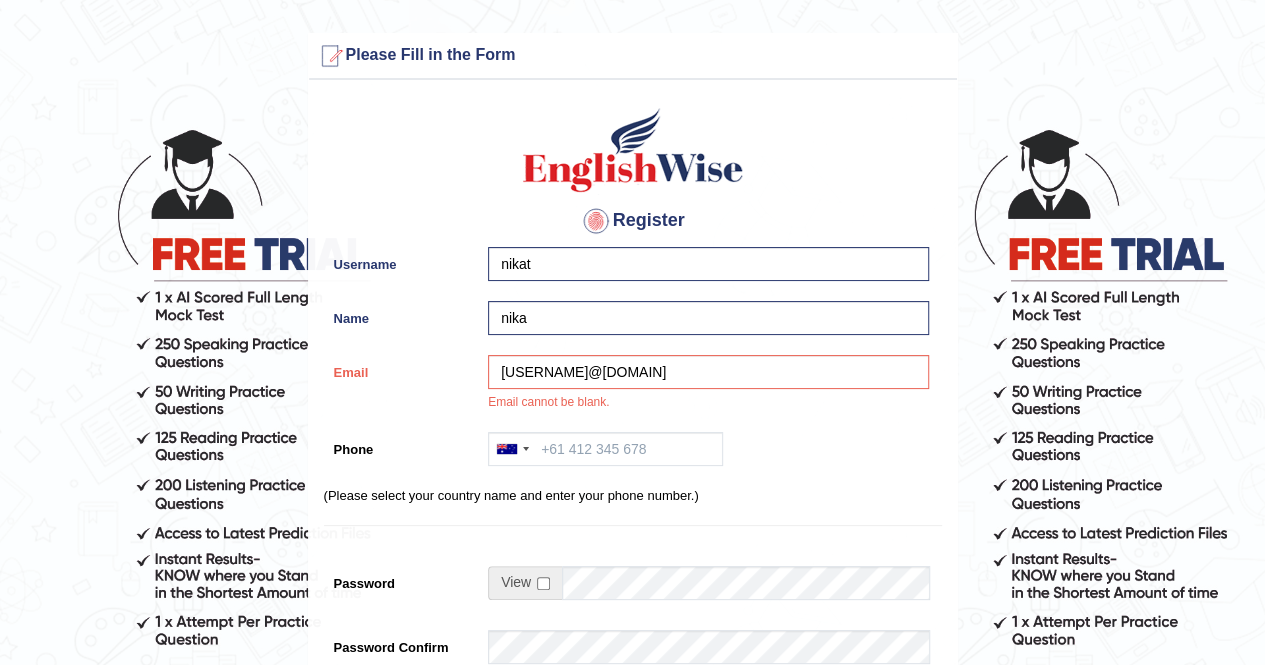 type on "+61435143368" 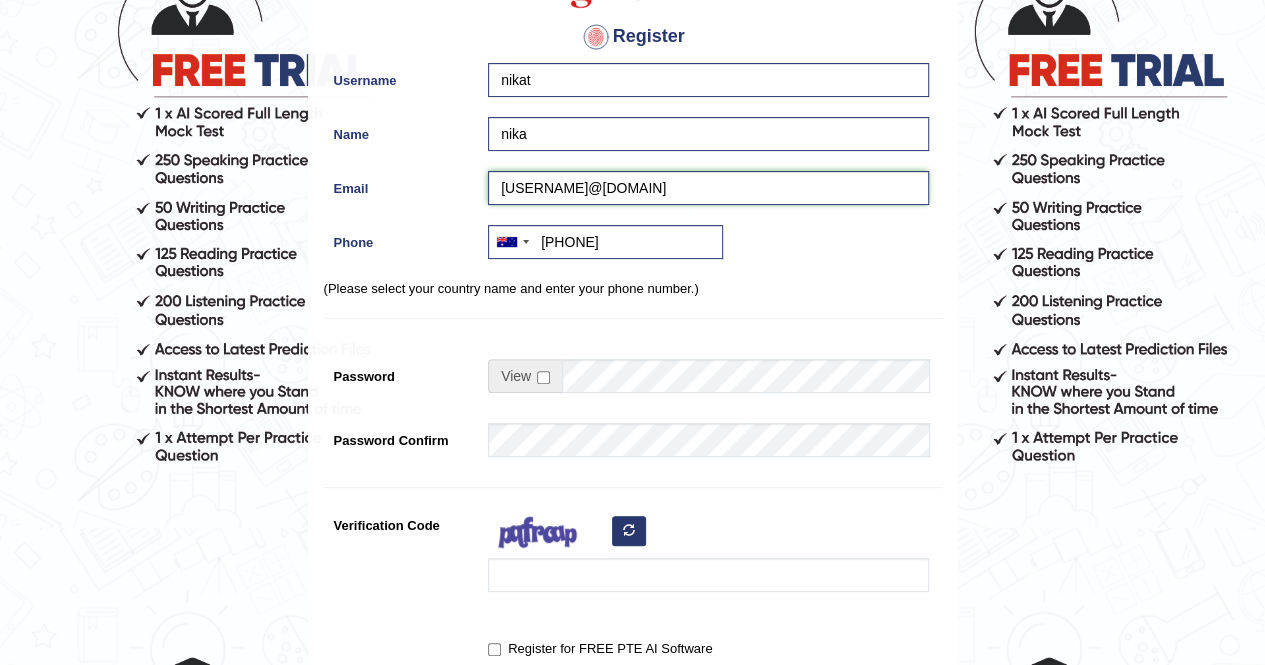scroll, scrollTop: 202, scrollLeft: 0, axis: vertical 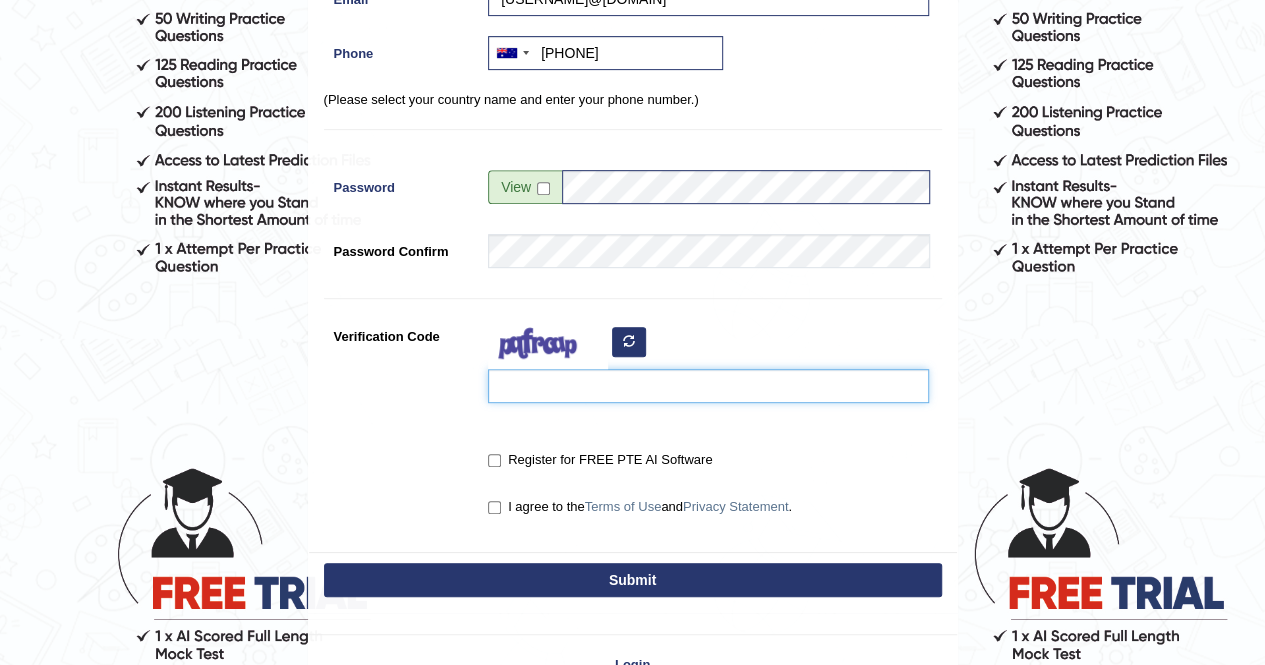 click on "Verification Code" at bounding box center [708, 386] 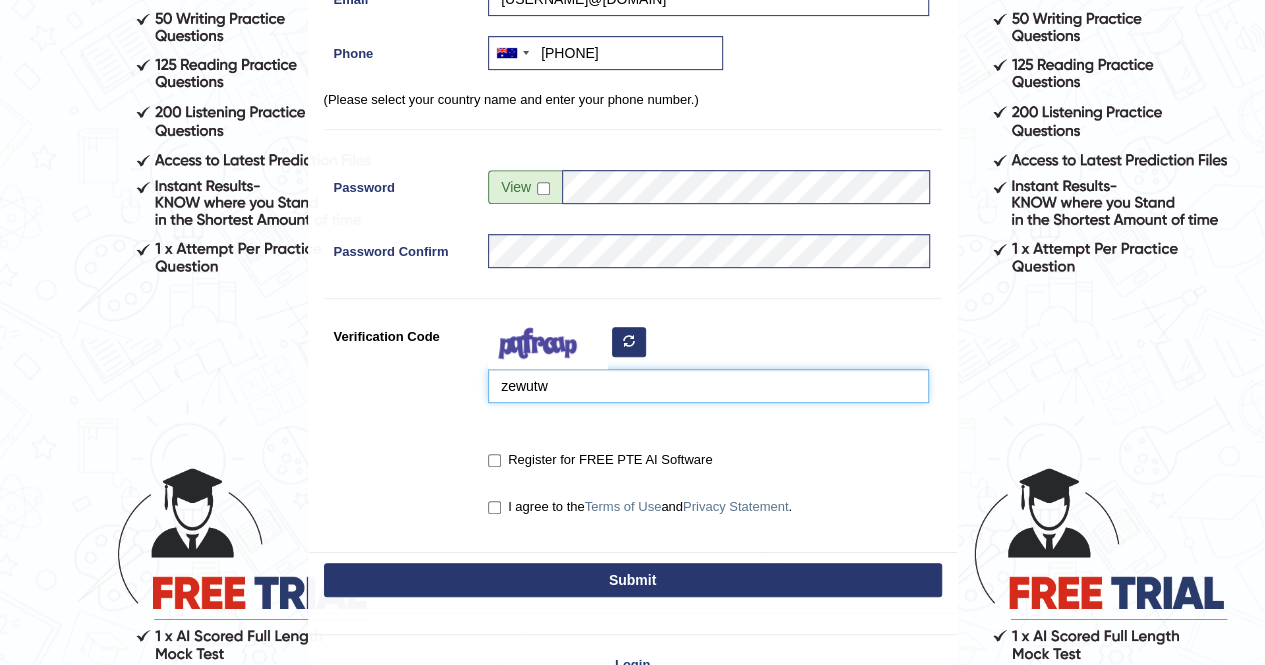 type on "zewutw" 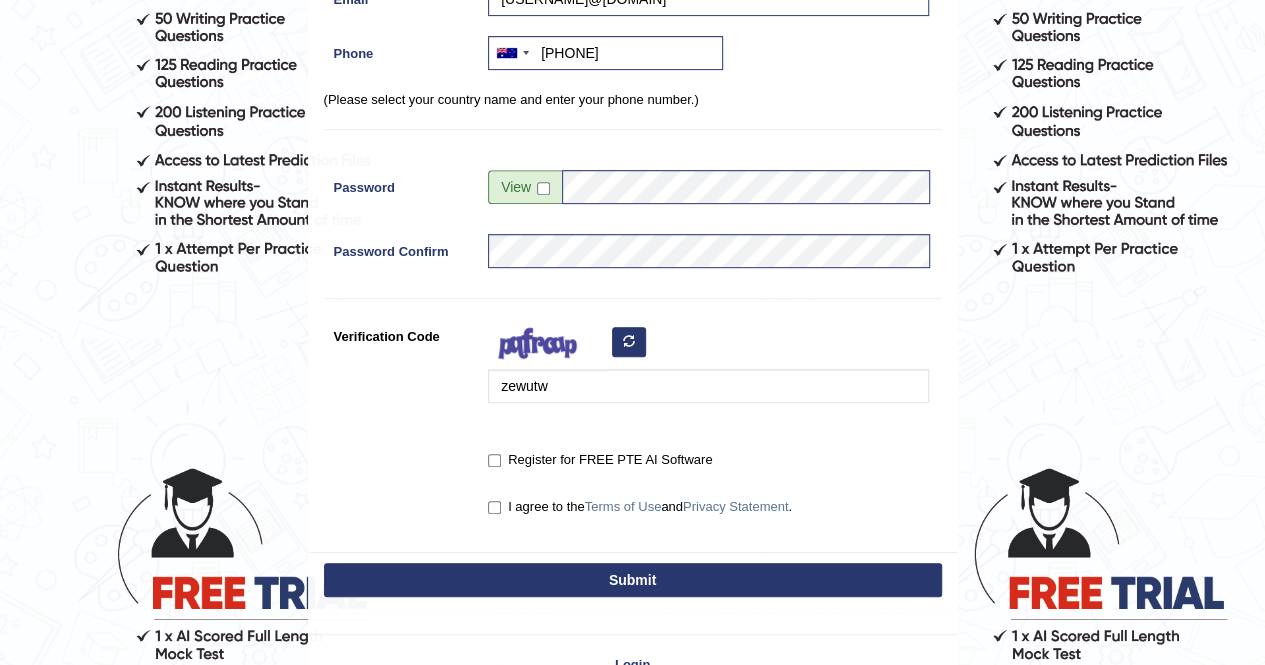 click on "Register for FREE PTE AI Software" at bounding box center [703, 461] 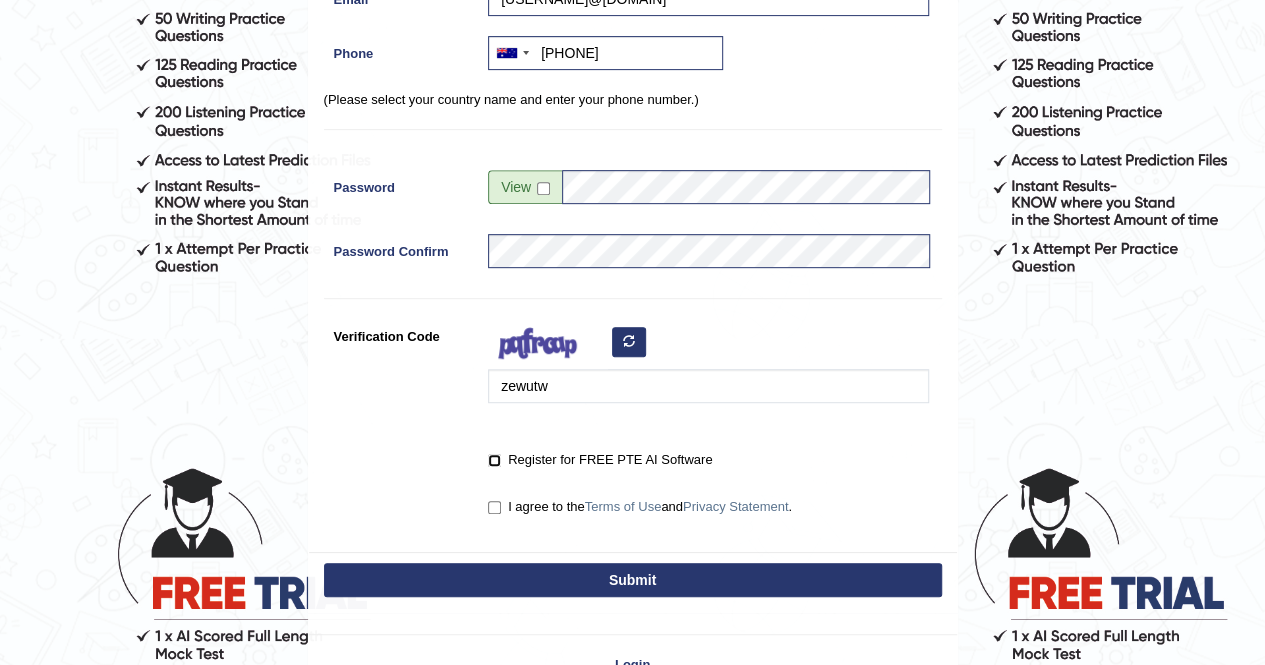 click on "Register for FREE PTE AI Software" at bounding box center (494, 460) 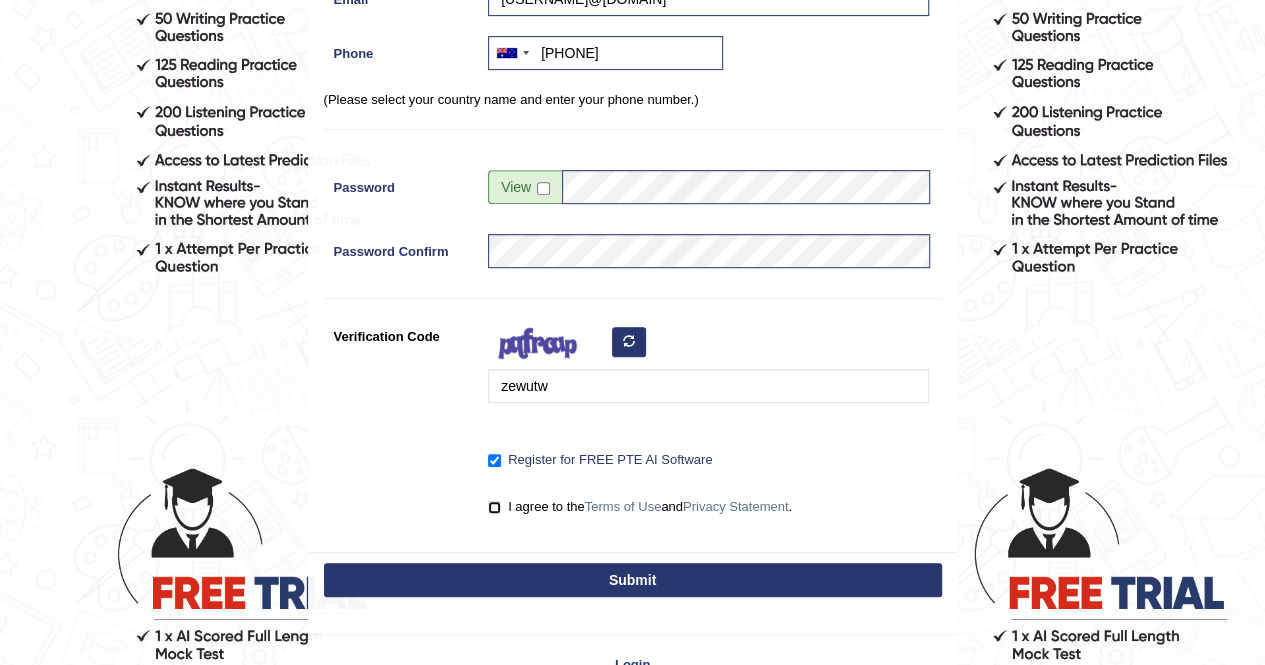 click on "I agree to the  Terms of Use  and  Privacy Statement ." at bounding box center [494, 507] 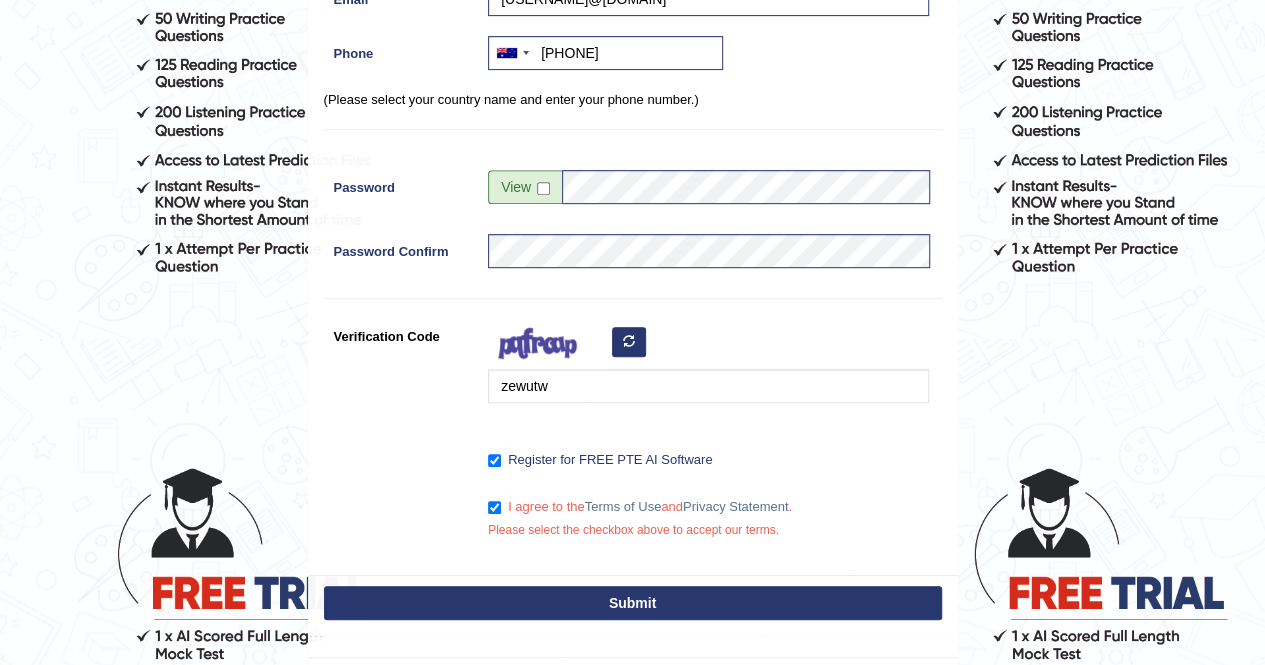 click on "Submit" at bounding box center (633, 603) 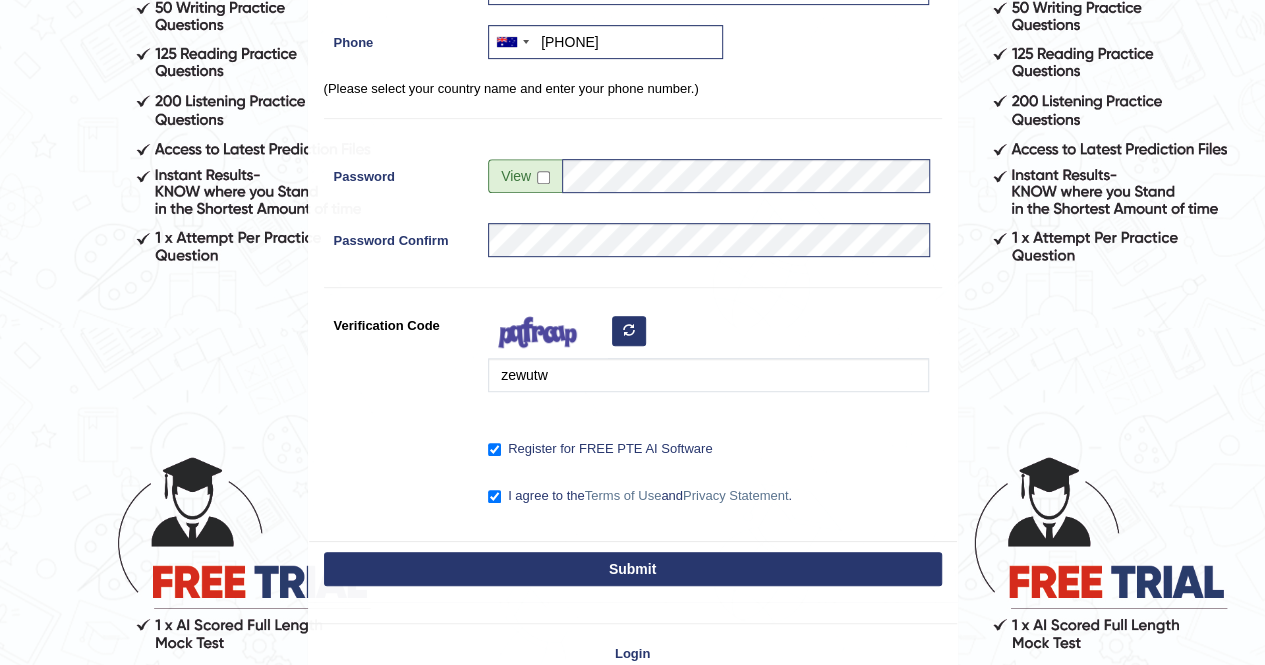 scroll, scrollTop: 387, scrollLeft: 0, axis: vertical 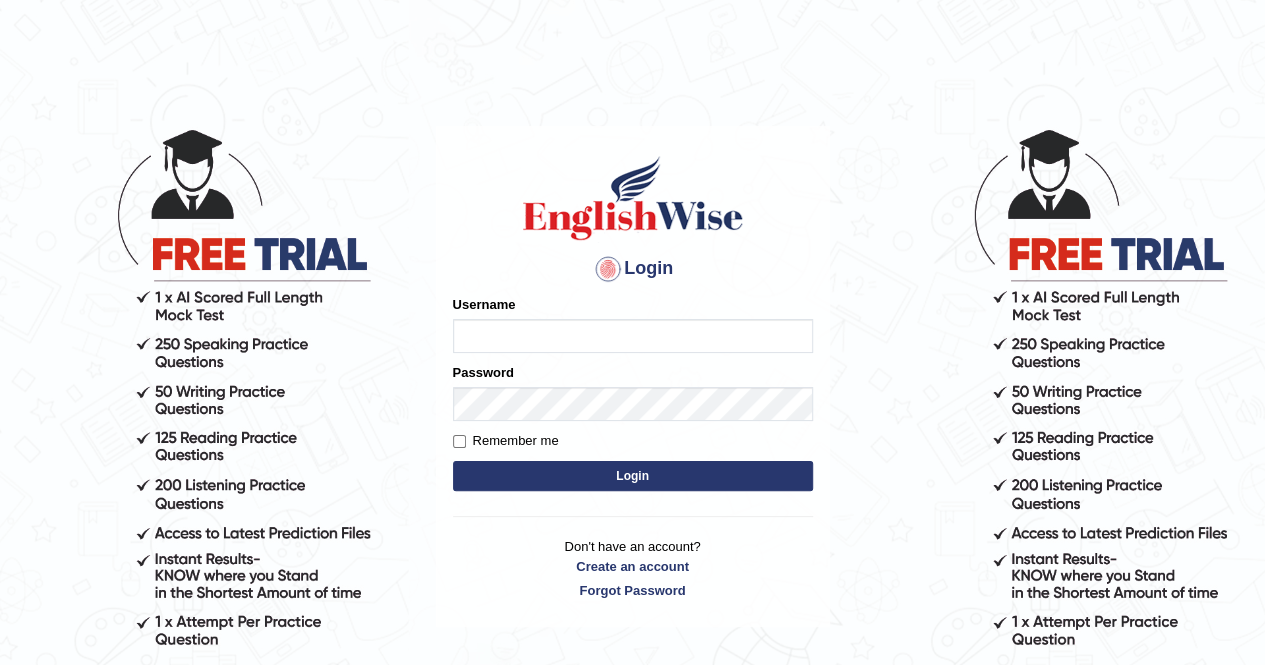 click on "Username" at bounding box center [633, 336] 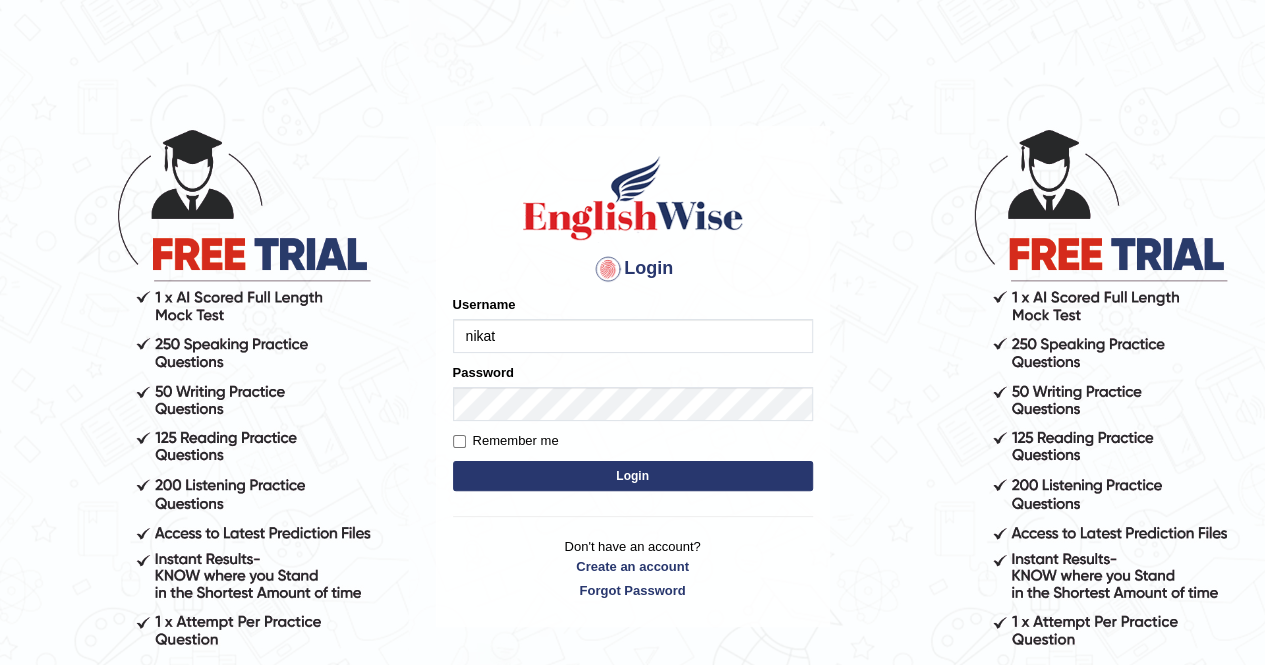 type on "nikat" 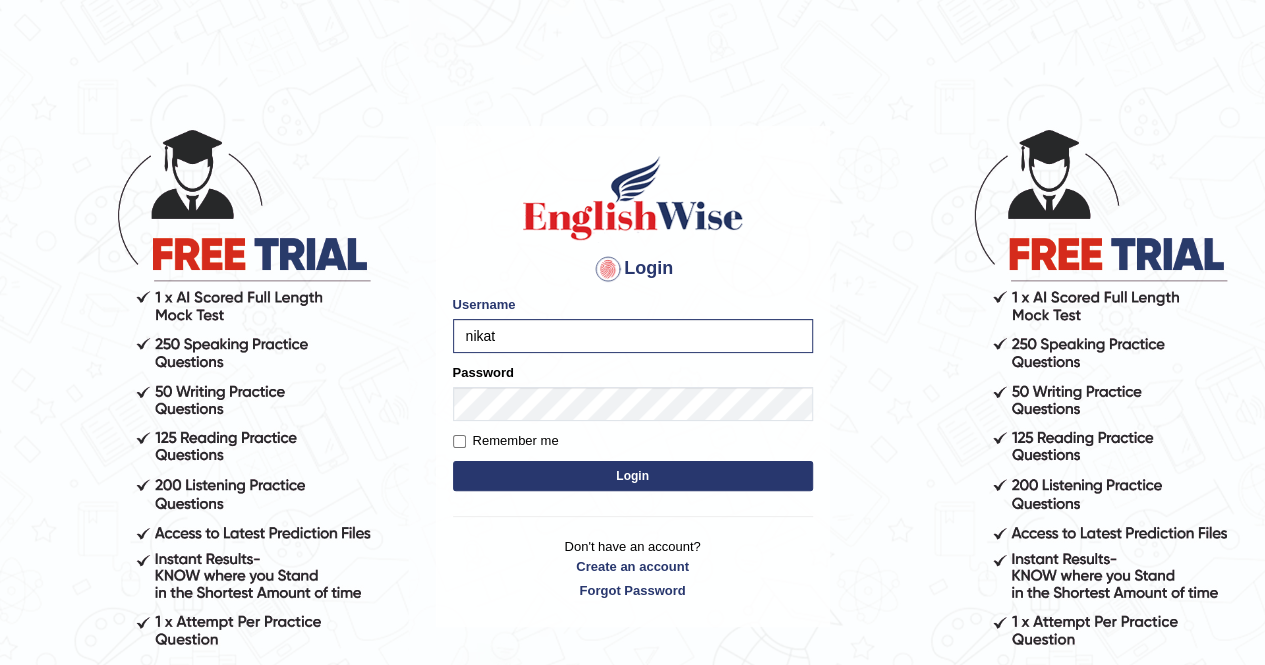 click on "Login" at bounding box center [633, 476] 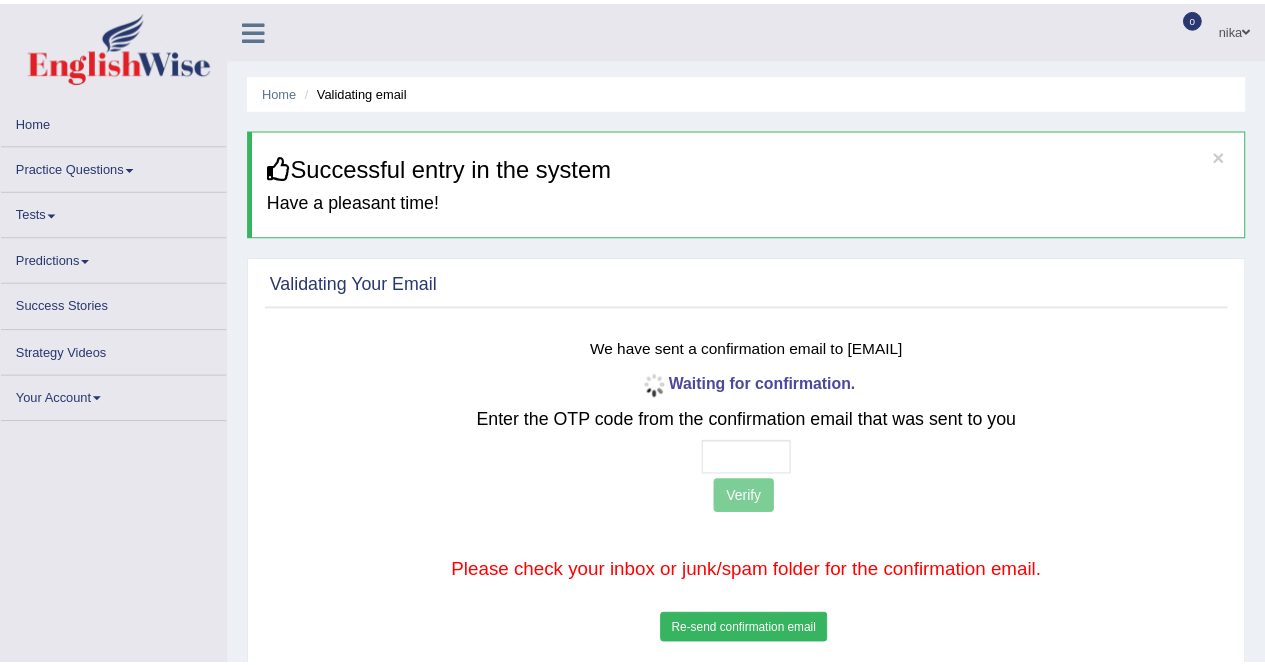 scroll, scrollTop: 0, scrollLeft: 0, axis: both 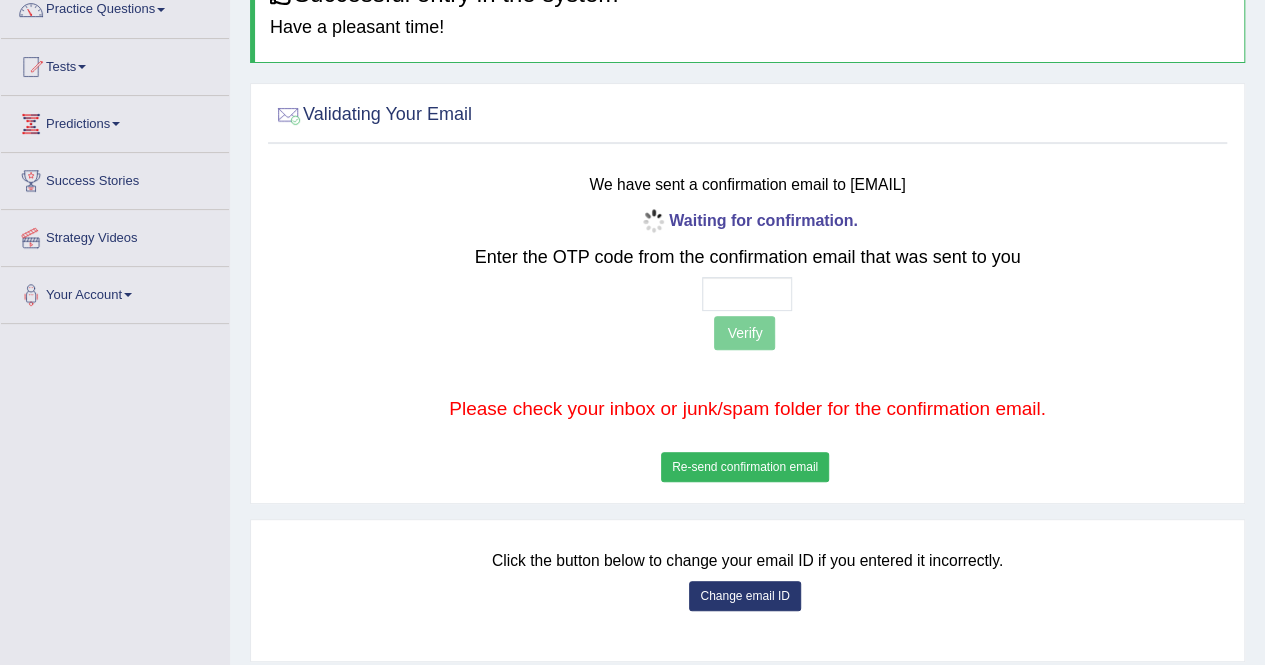 click on "Re-send confirmation email" at bounding box center (745, 467) 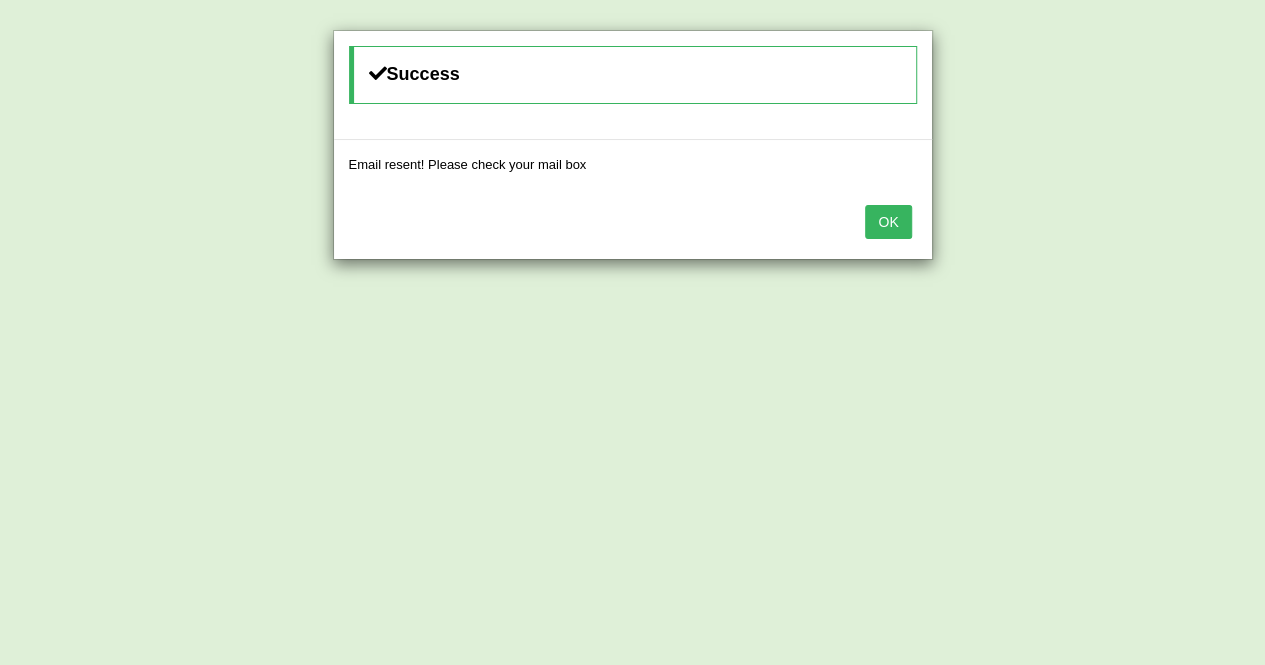 click on "OK" at bounding box center (888, 222) 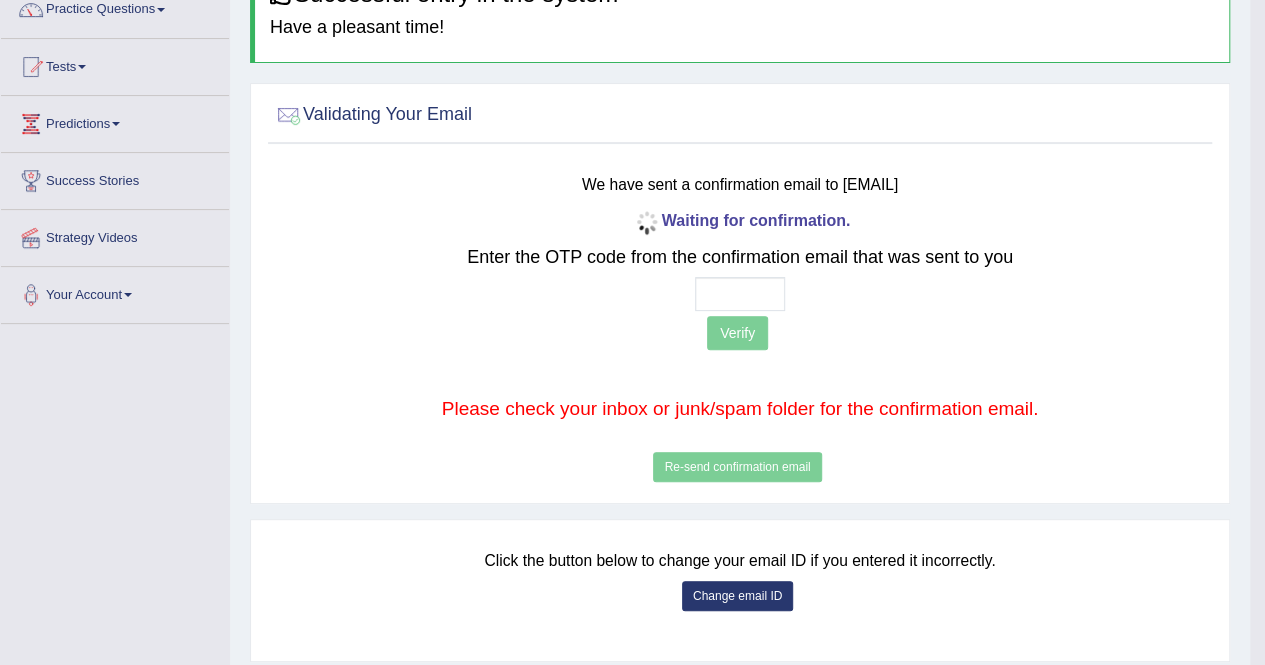 click on "Waiting for confirmation.
Enter the OTP code from the confirmation email that was sent to you
Verify
Please check your inbox or junk/spam folder for the confirmation email.
Re-send confirmation email" at bounding box center [739, 346] 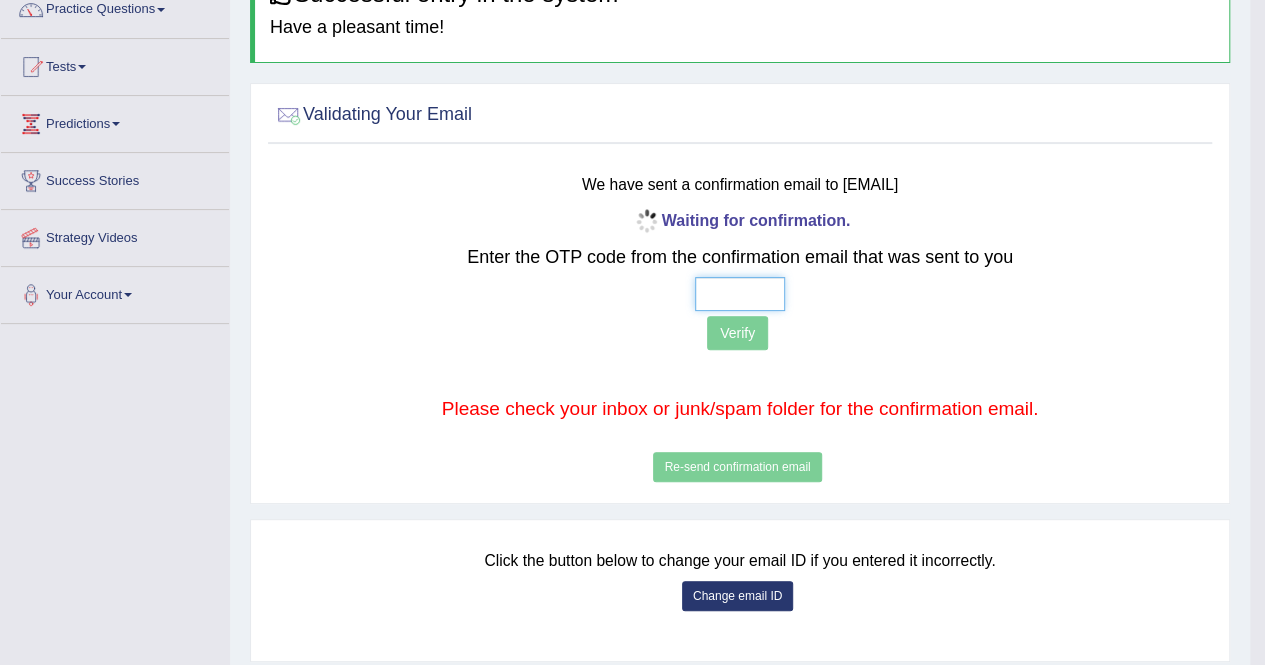 click at bounding box center [740, 294] 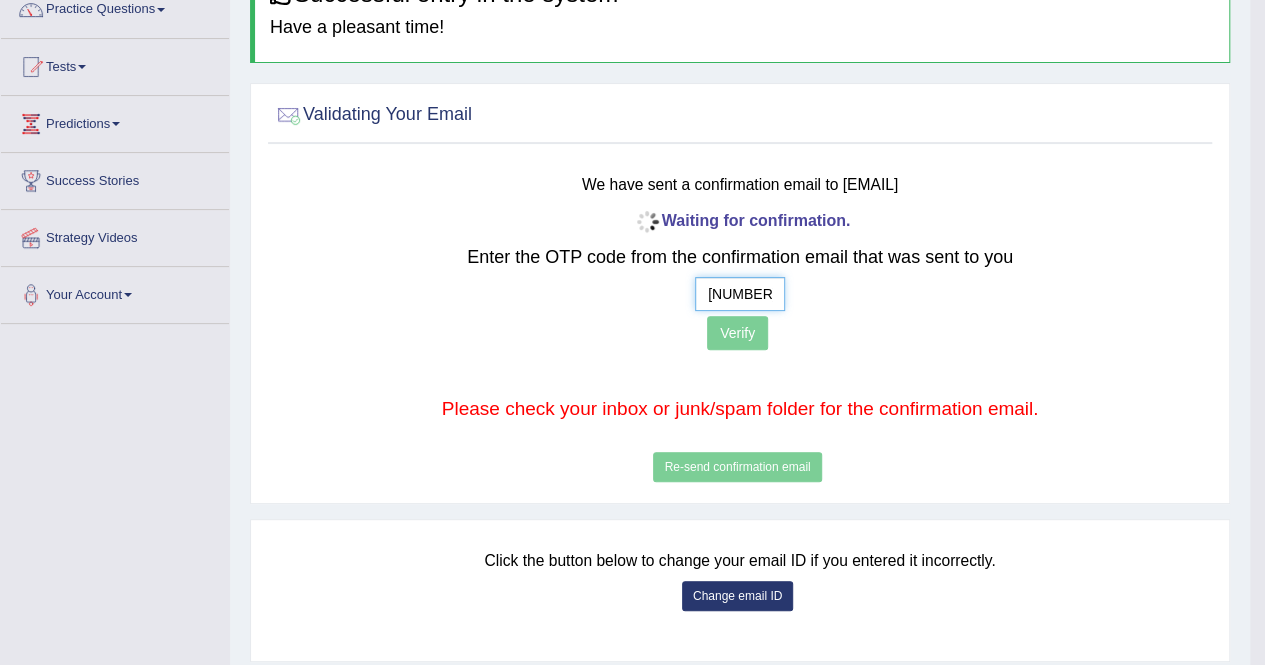 type on "7  9  4  0" 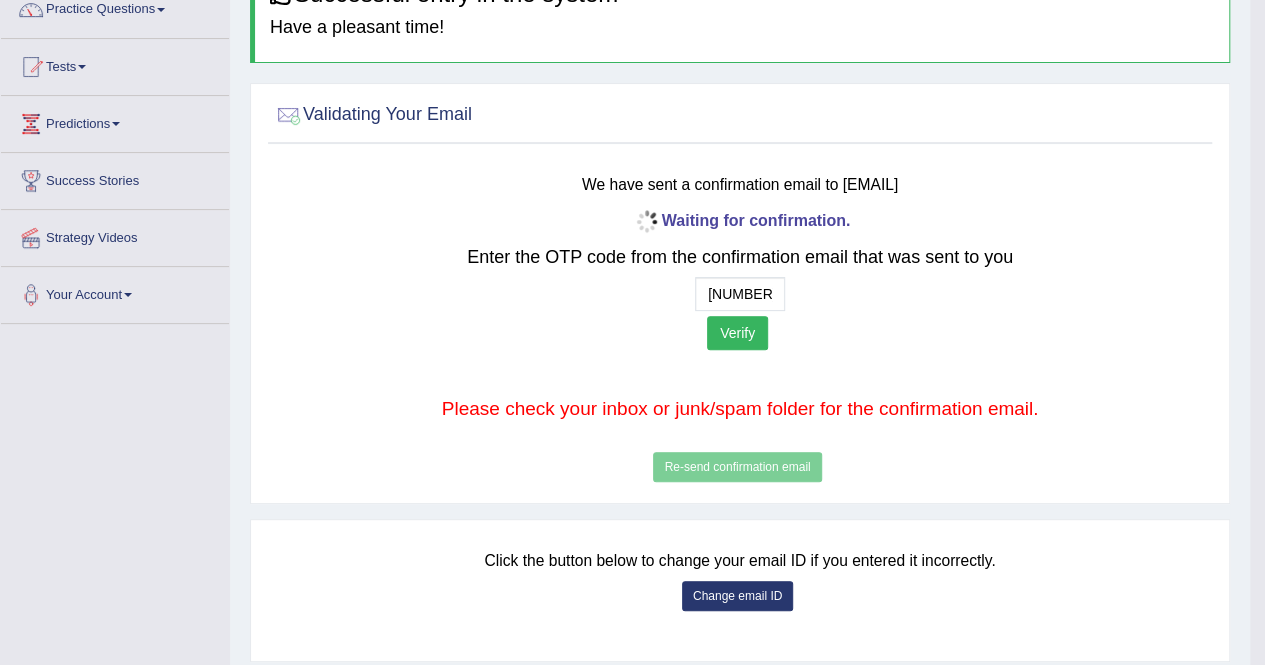 click on "Verify" at bounding box center [737, 333] 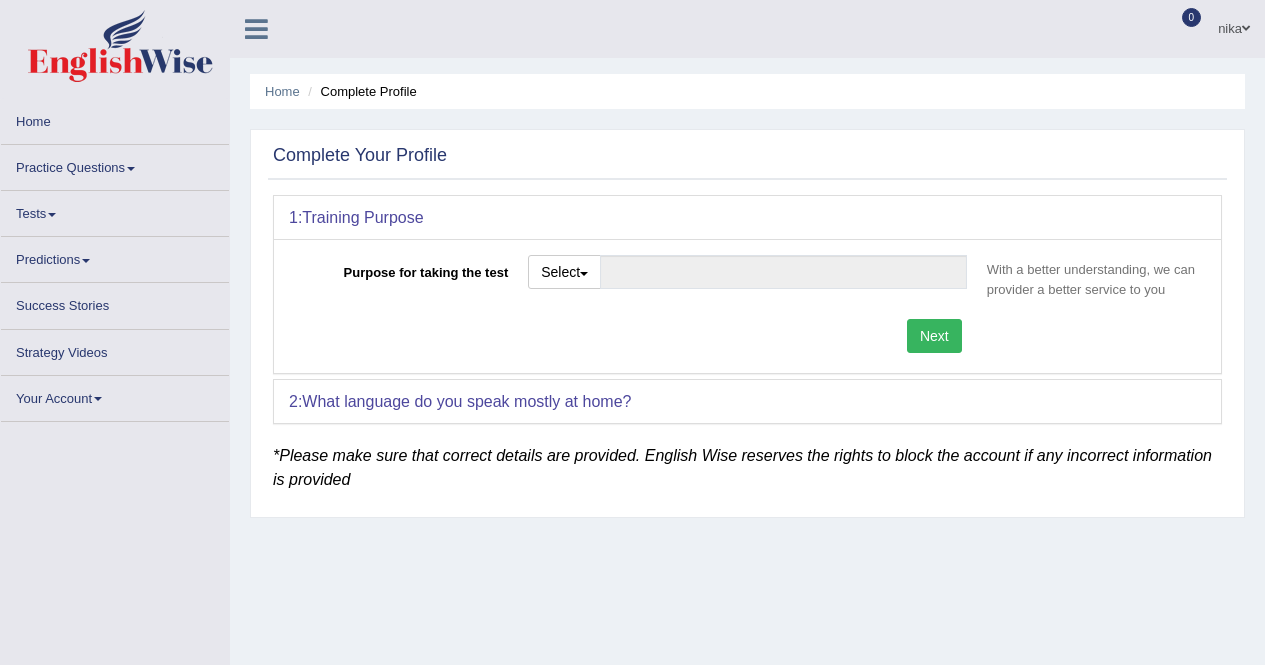 scroll, scrollTop: 0, scrollLeft: 0, axis: both 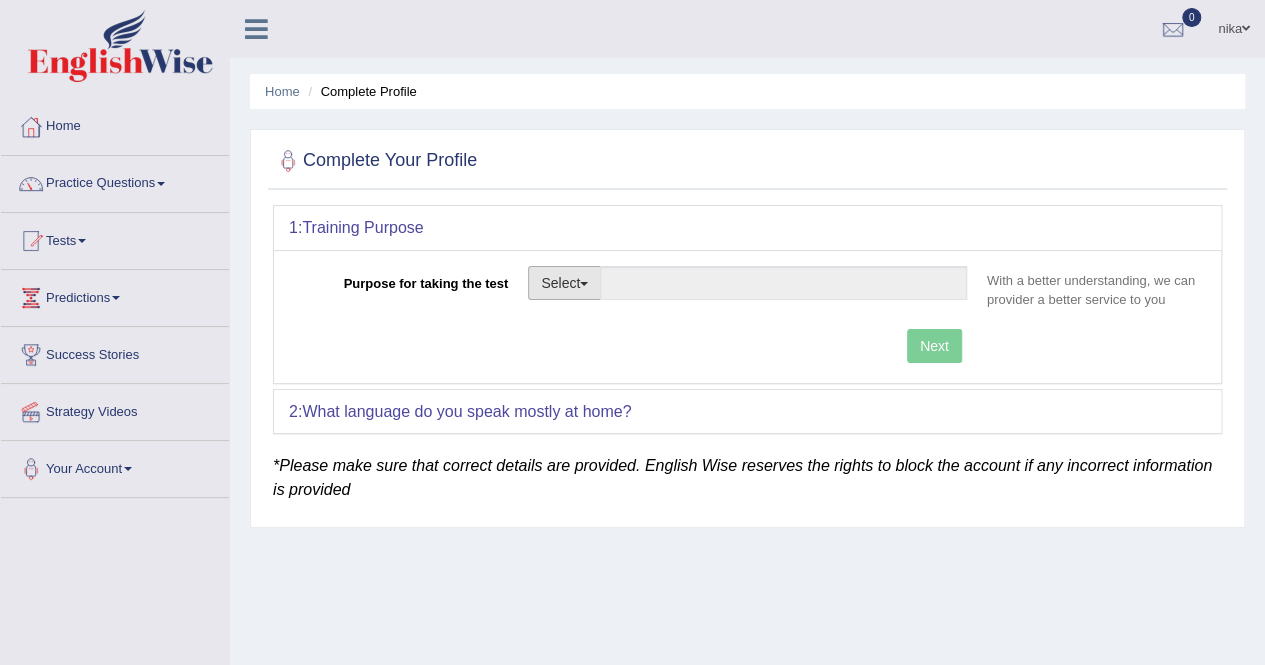 click on "Select" at bounding box center (564, 283) 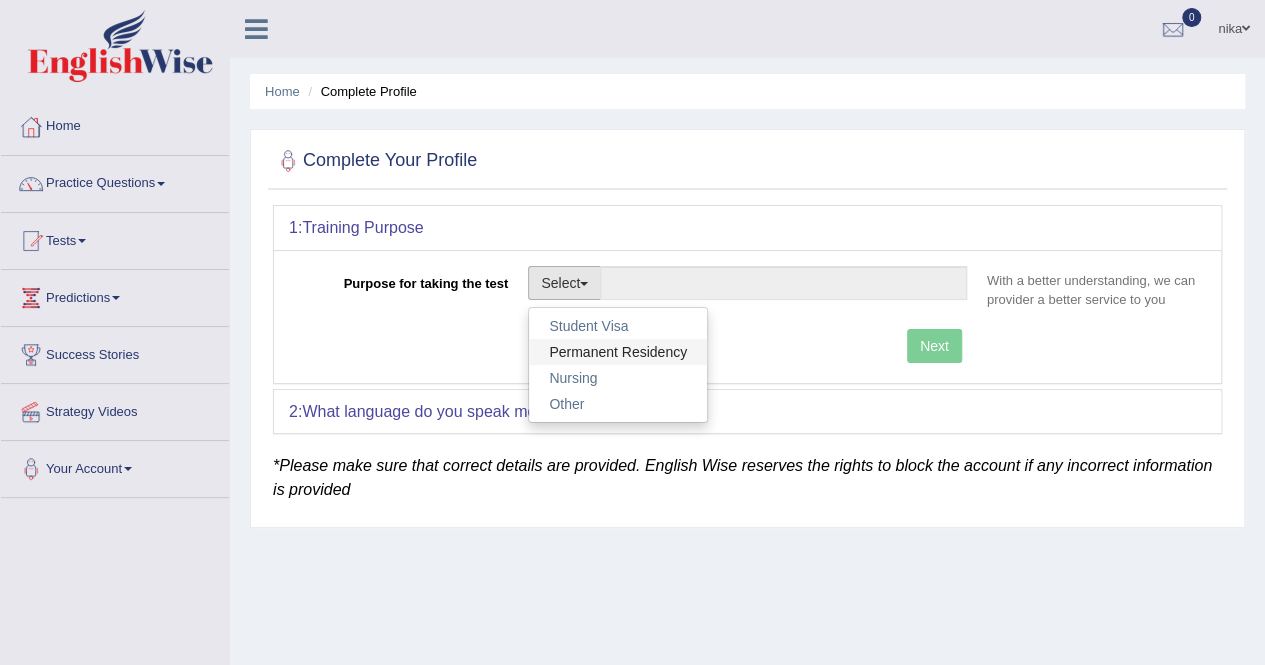 click on "Permanent Residency" at bounding box center [618, 352] 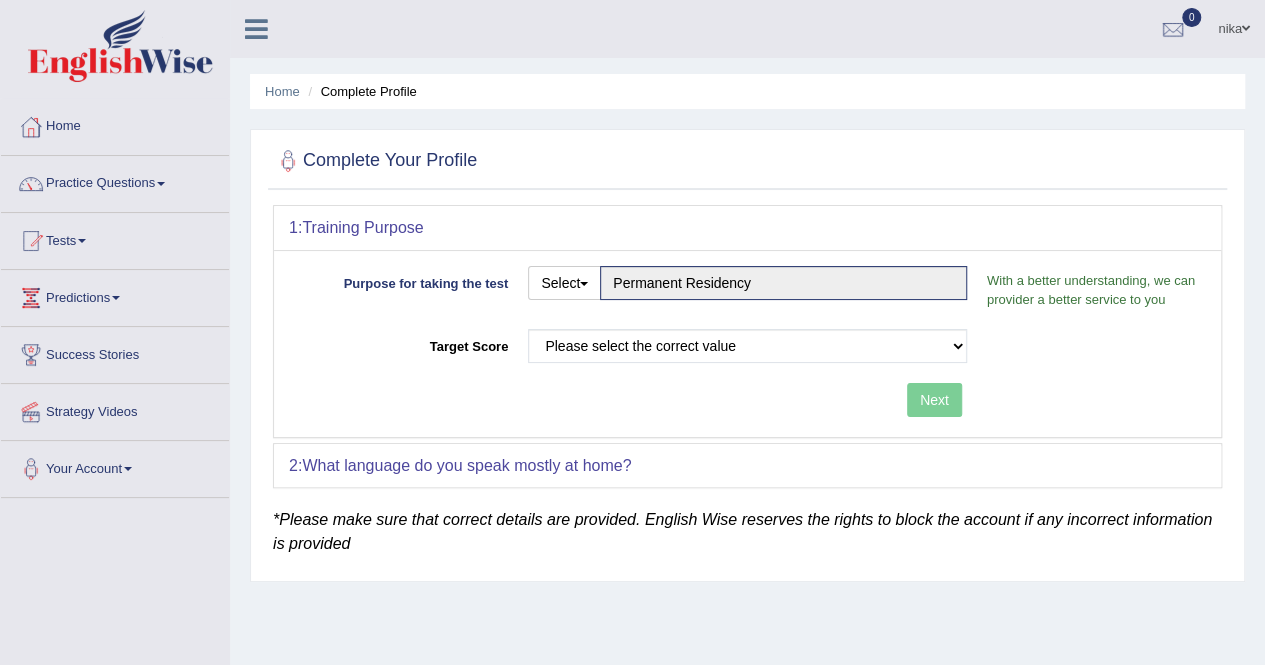 click on "Purpose for taking the test
Select
Student Visa
Permanent Residency
Nursing
Other
Permanent Residency
With a better understanding, we can provider a better service to you
Target Score
Please select the correct value
50 (6 bands)
58 (6.5 bands)
65 (7 bands)
79 (8 bands)
Next" at bounding box center [747, 343] 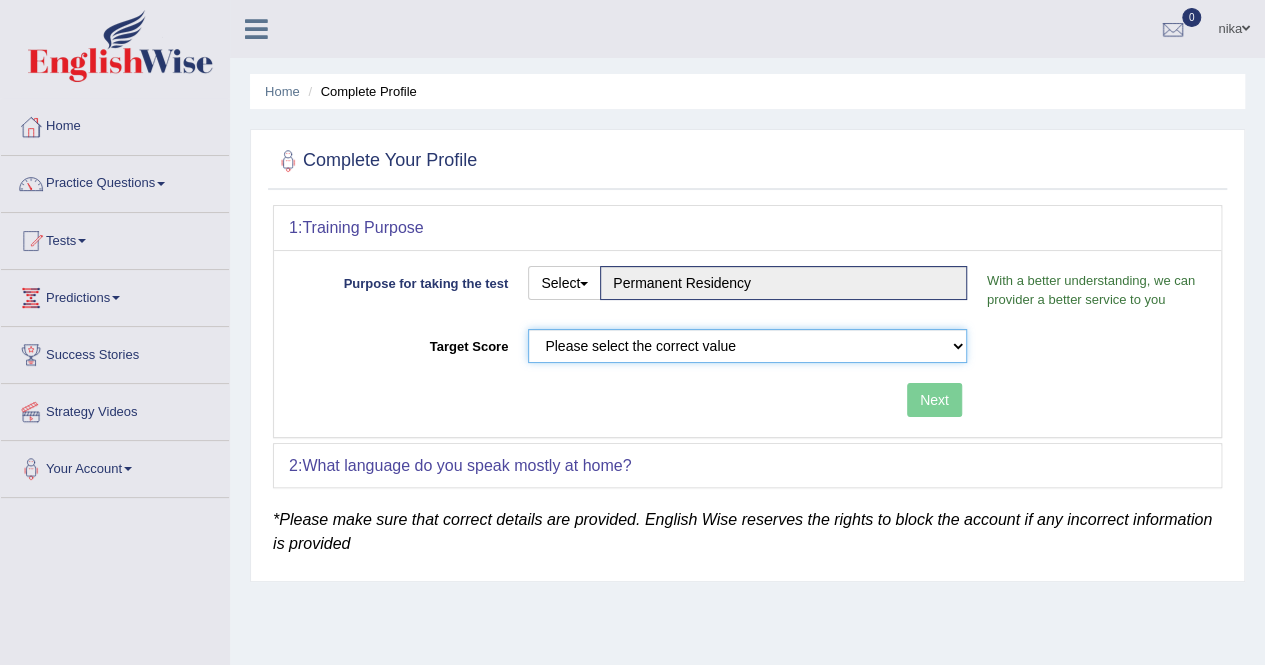 click on "Please select the correct value
50 (6 bands)
58 (6.5 bands)
65 (7 bands)
79 (8 bands)" at bounding box center [747, 346] 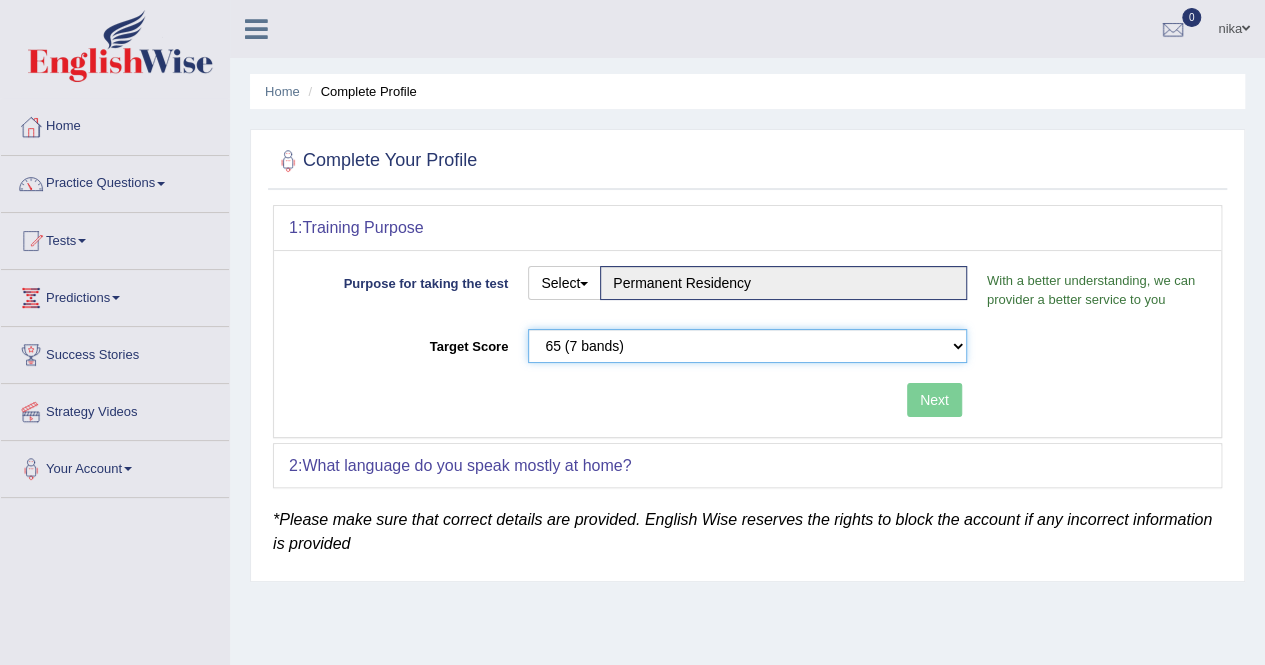 click on "Please select the correct value
50 (6 bands)
58 (6.5 bands)
65 (7 bands)
79 (8 bands)" at bounding box center [747, 346] 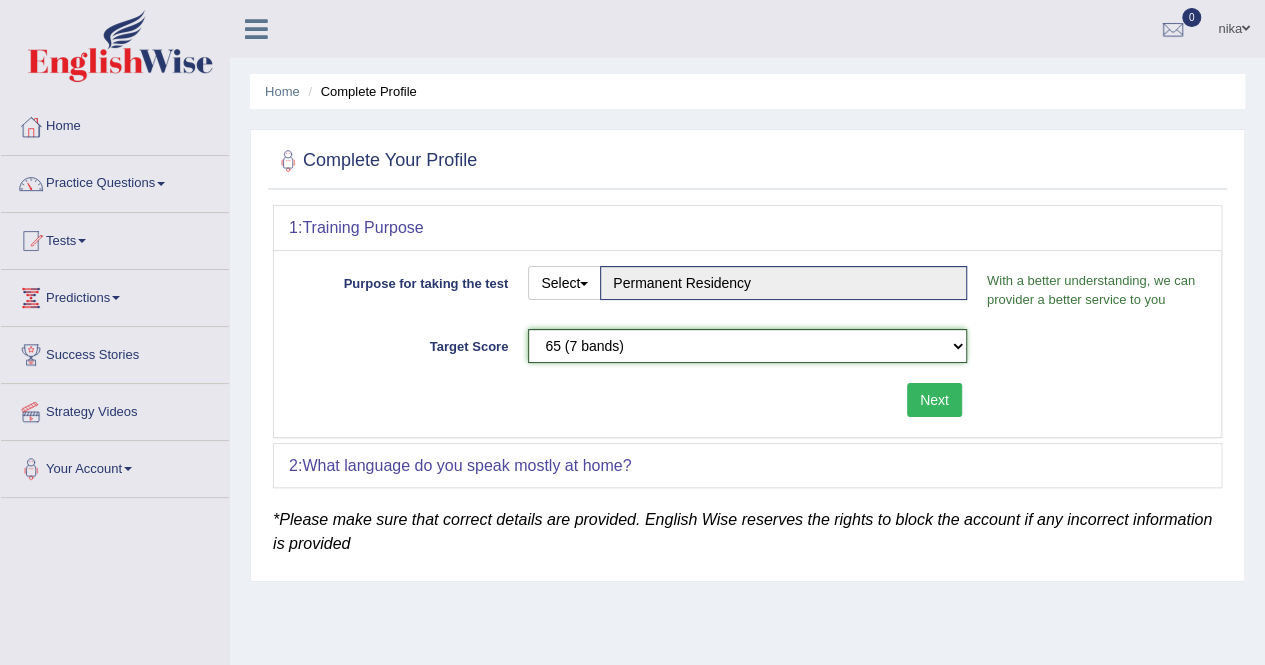 click on "Please select the correct value
50 (6 bands)
58 (6.5 bands)
65 (7 bands)
79 (8 bands)" at bounding box center [747, 346] 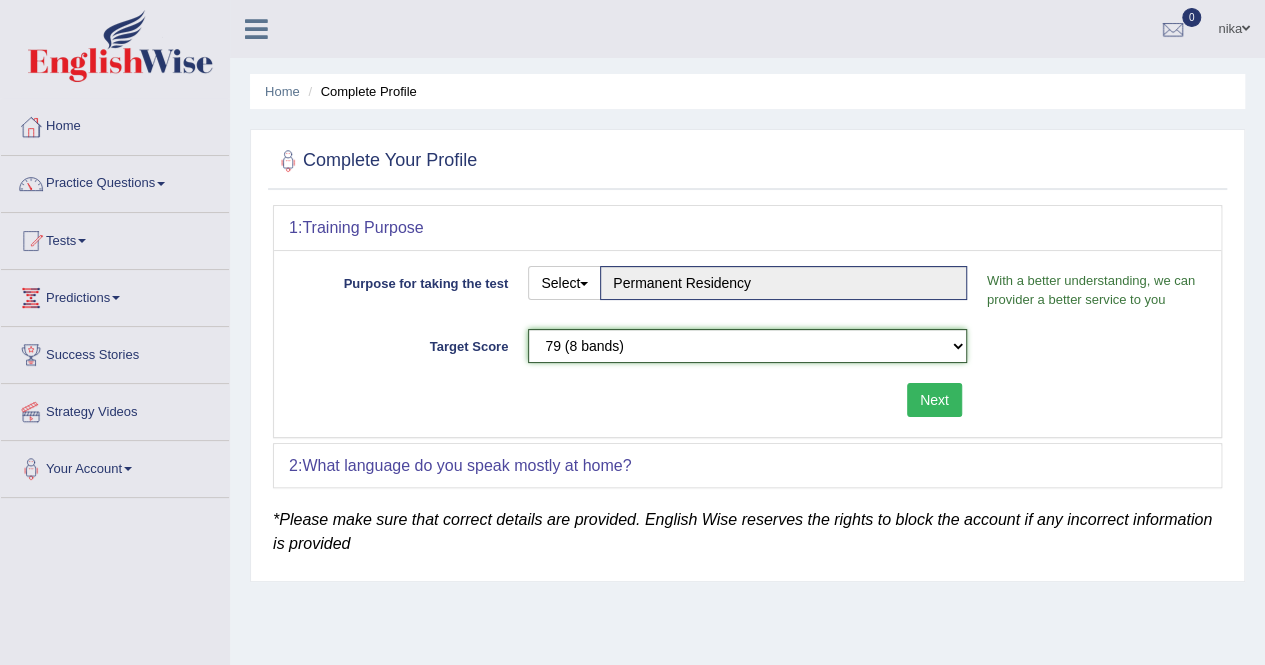 click on "Please select the correct value
50 (6 bands)
58 (6.5 bands)
65 (7 bands)
79 (8 bands)" at bounding box center (747, 346) 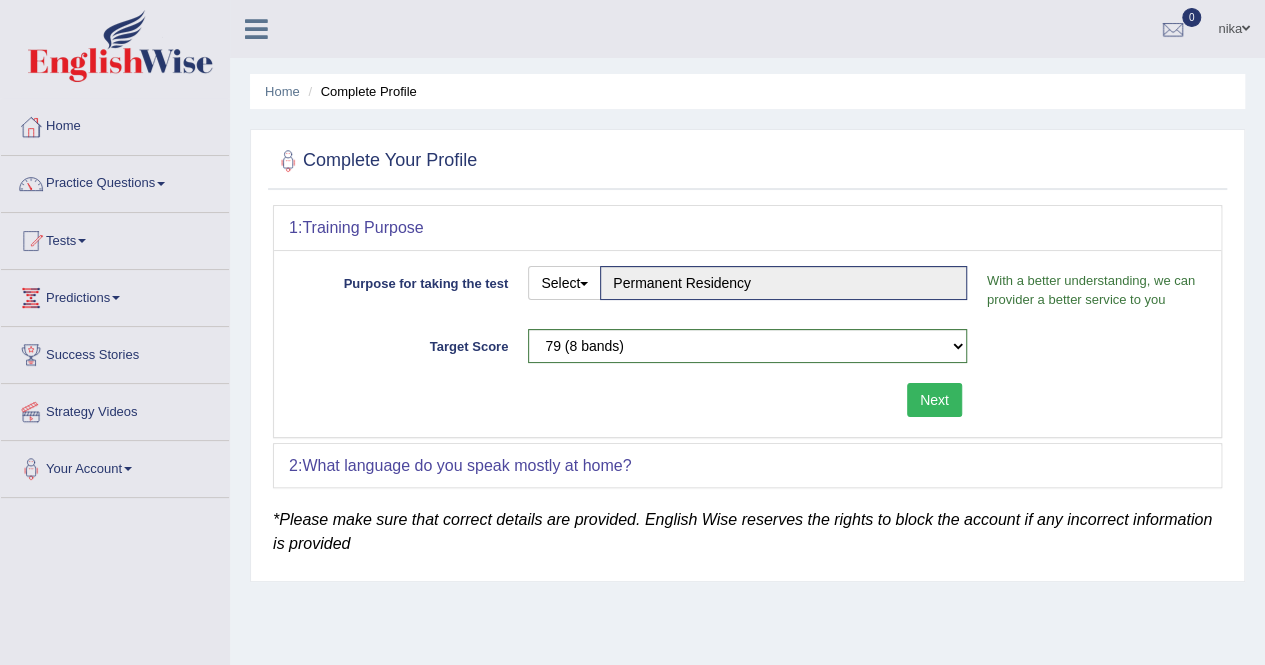 click on "Next" at bounding box center (934, 400) 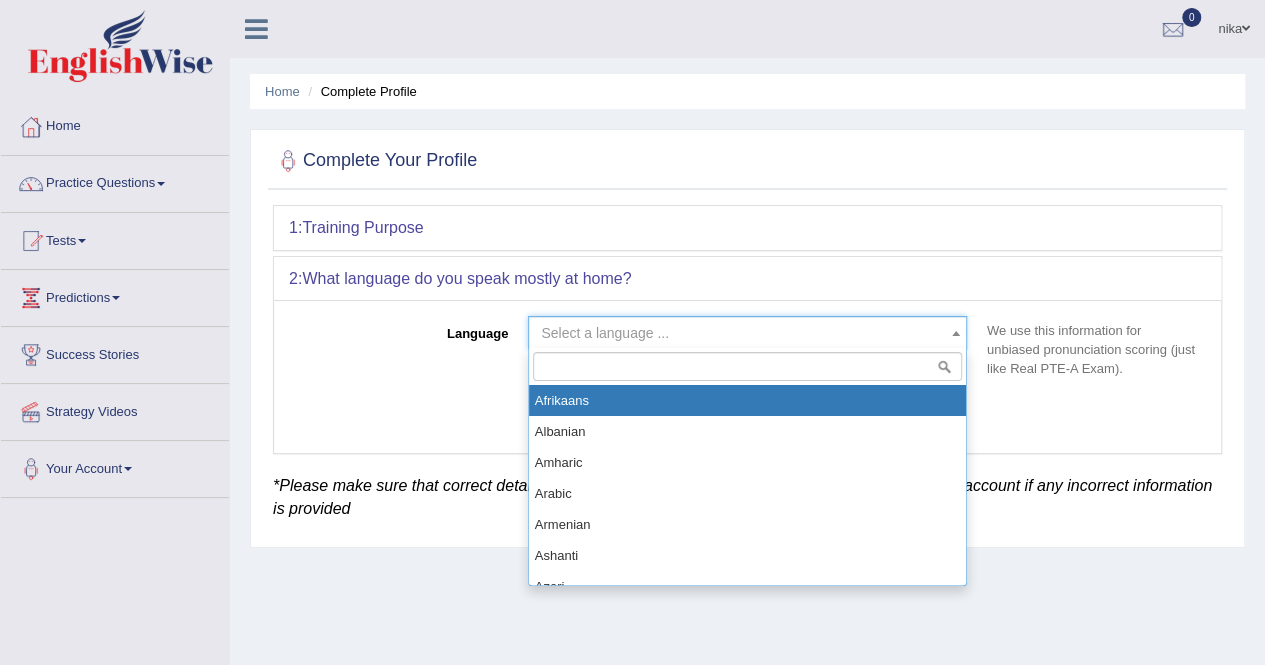 click on "Select a language ..." at bounding box center (747, 333) 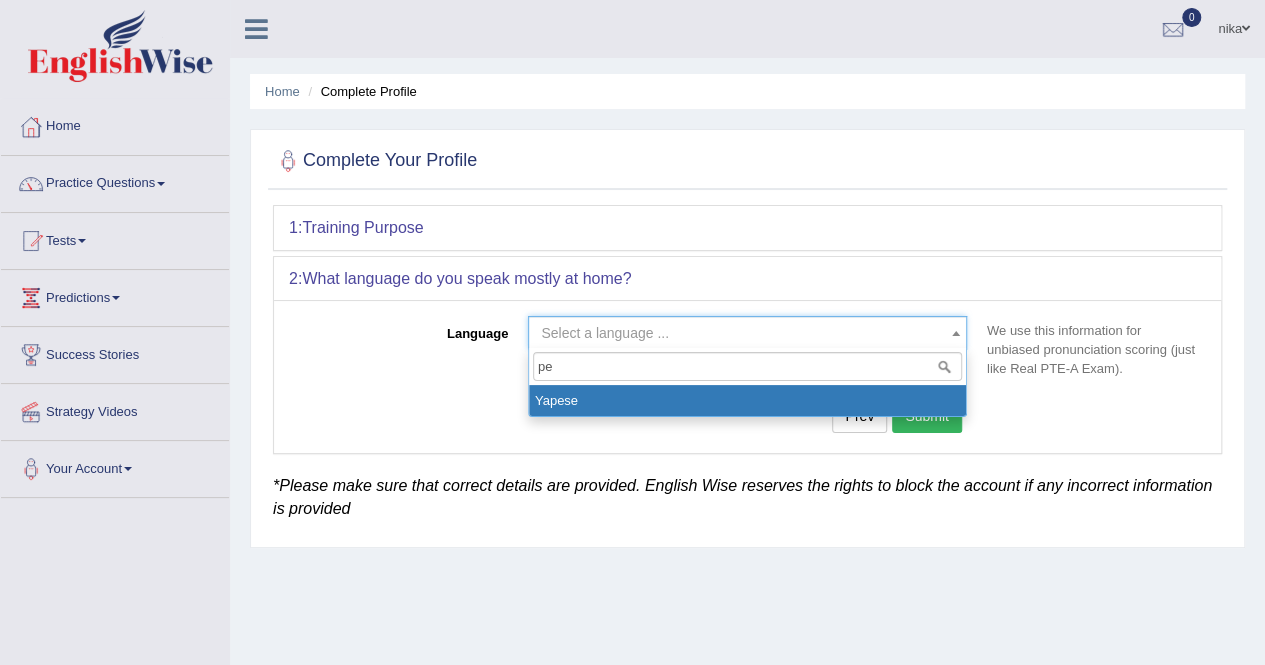 type on "p" 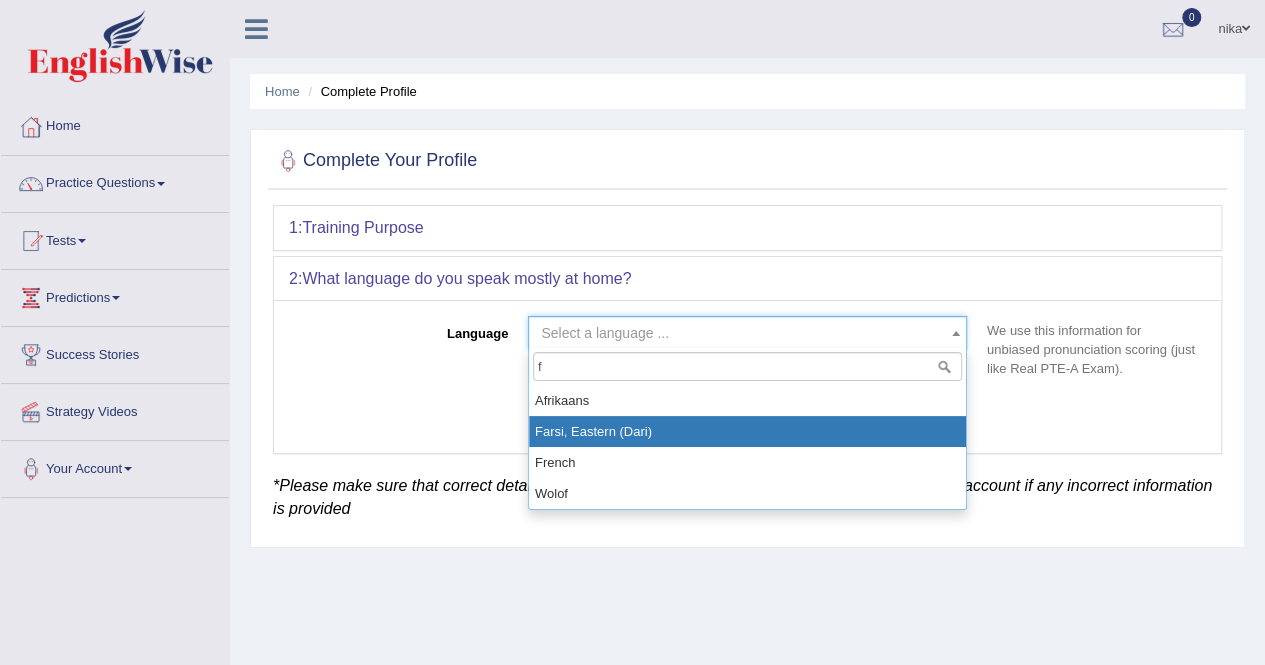 type on "f" 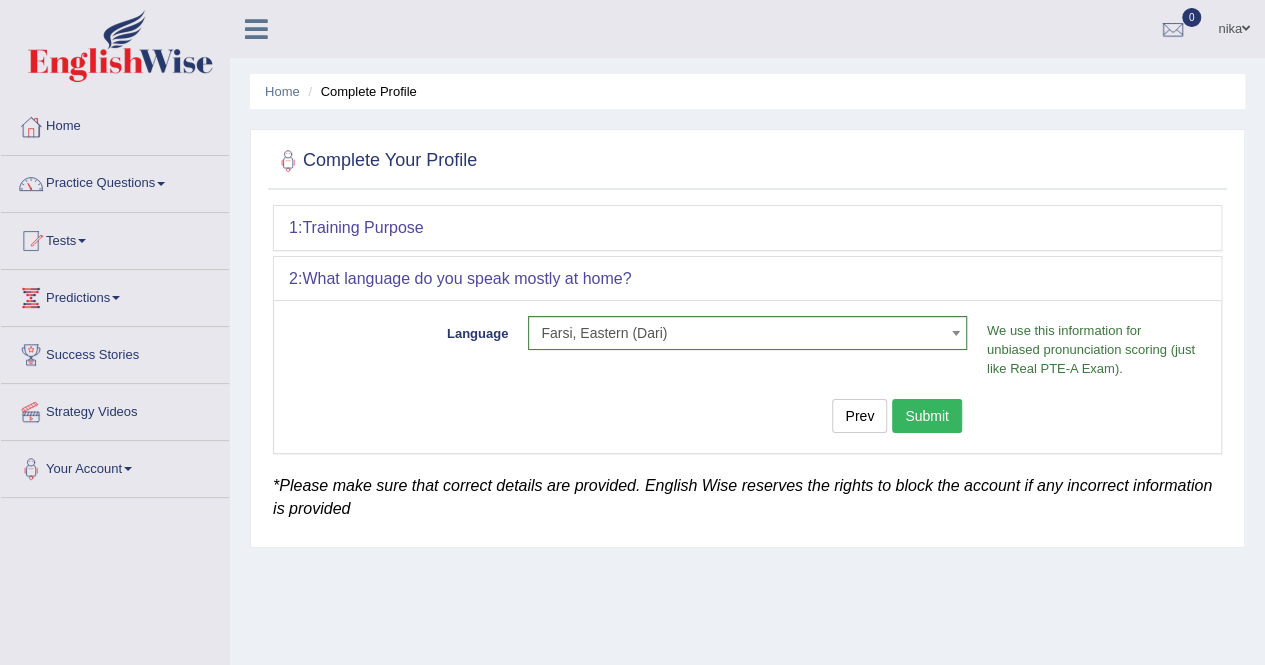 click on "Submit" at bounding box center (927, 416) 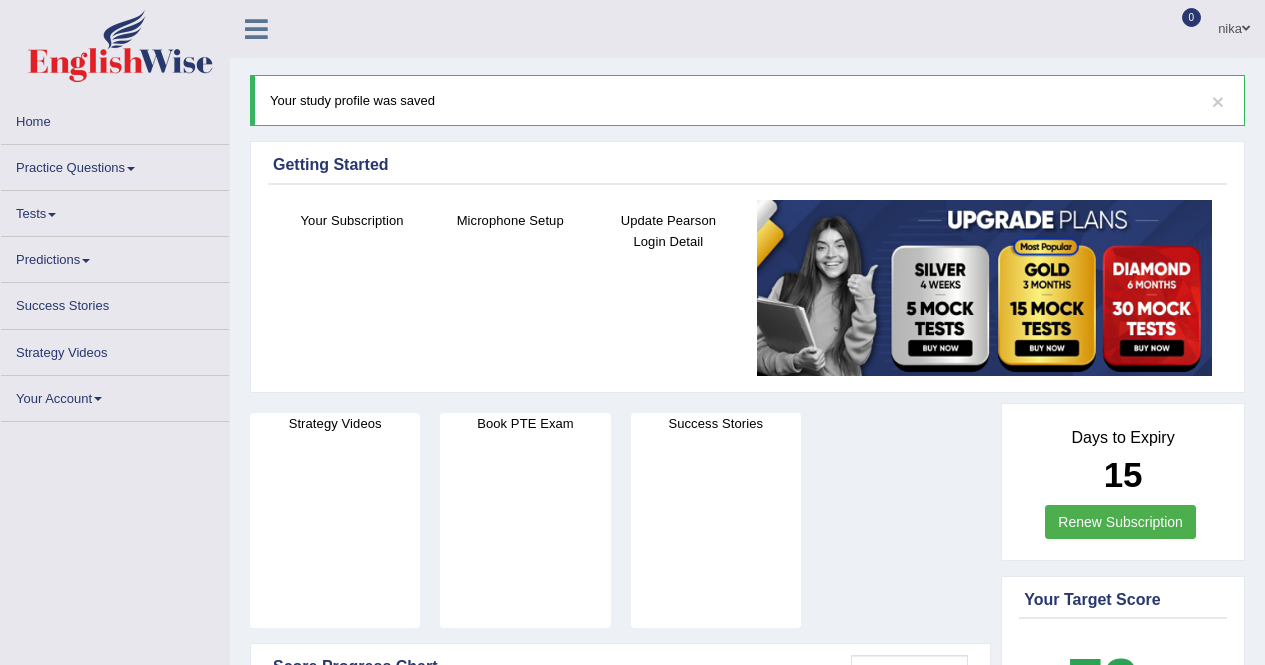 scroll, scrollTop: 0, scrollLeft: 0, axis: both 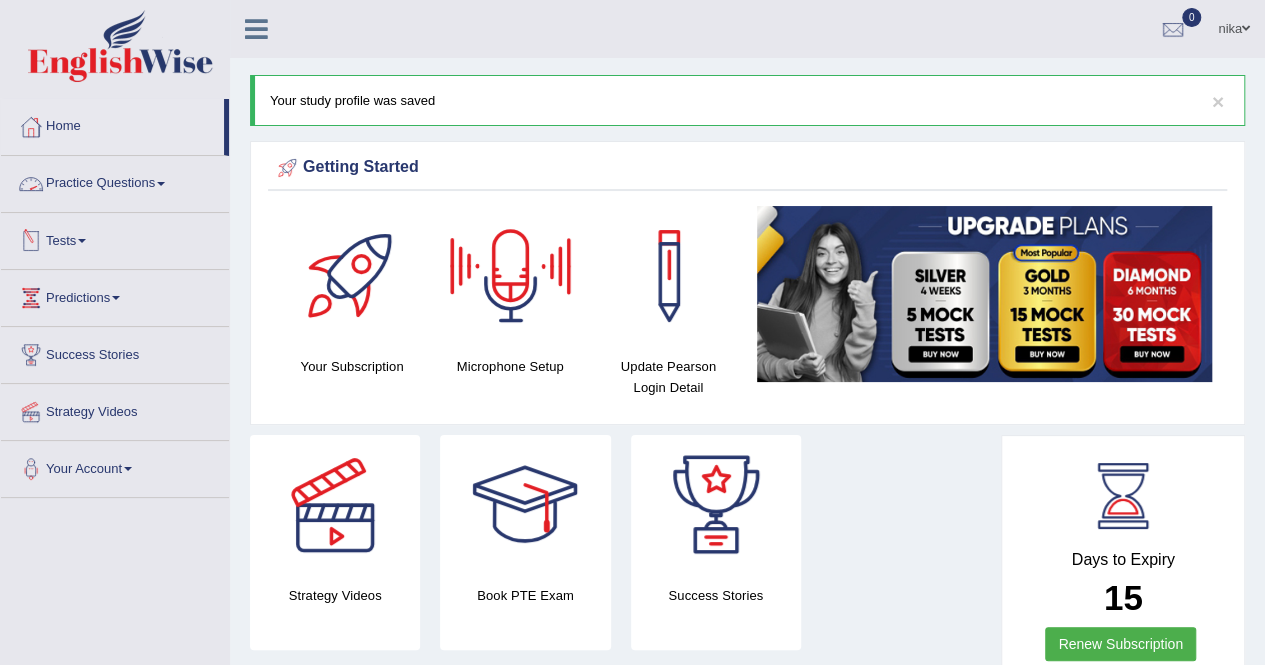 click on "Tests" at bounding box center [115, 238] 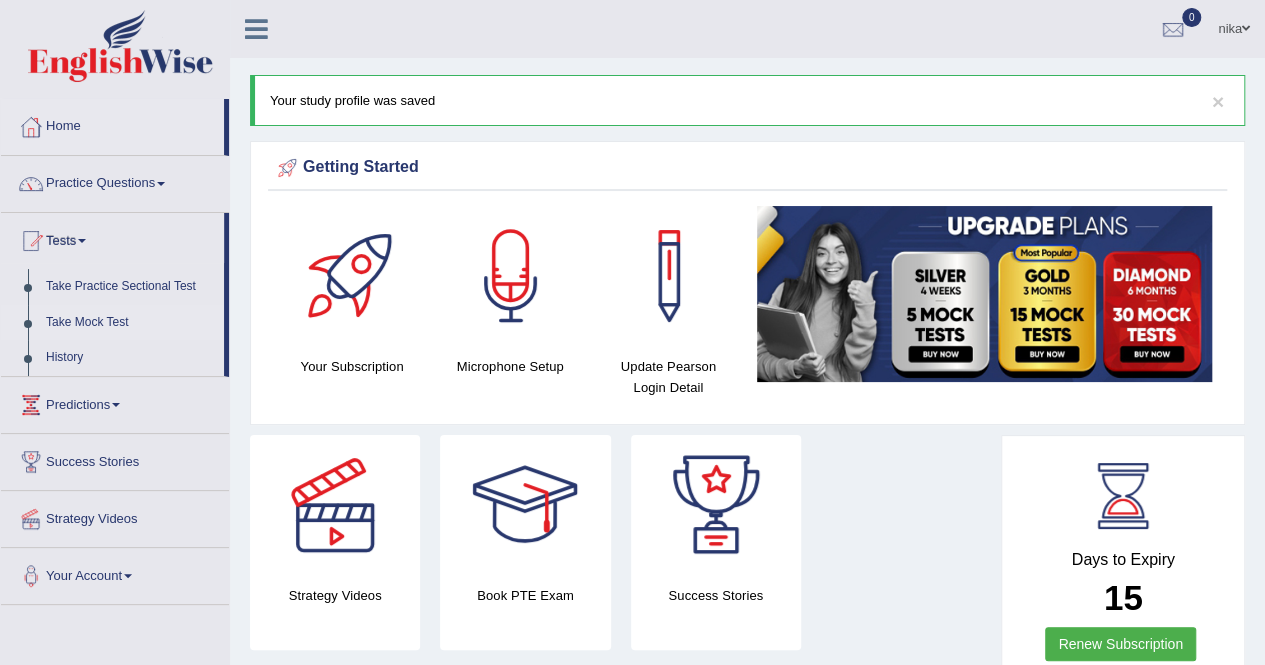 click on "Take Mock Test" at bounding box center [130, 323] 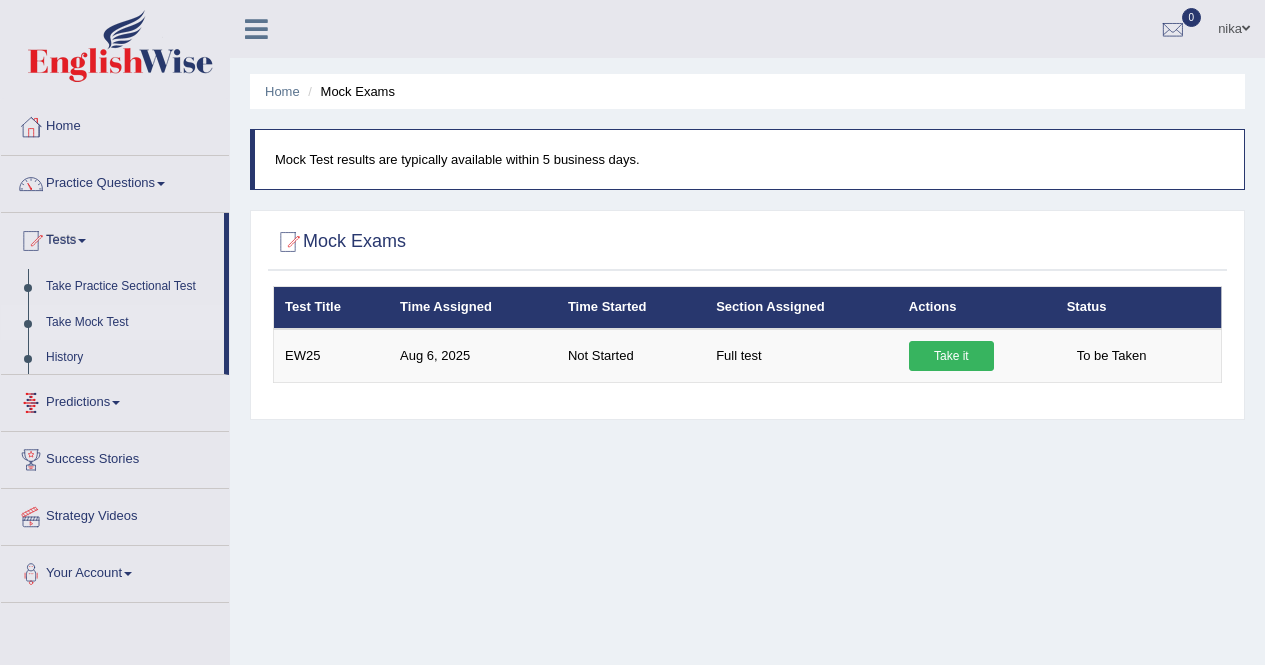 scroll, scrollTop: 0, scrollLeft: 0, axis: both 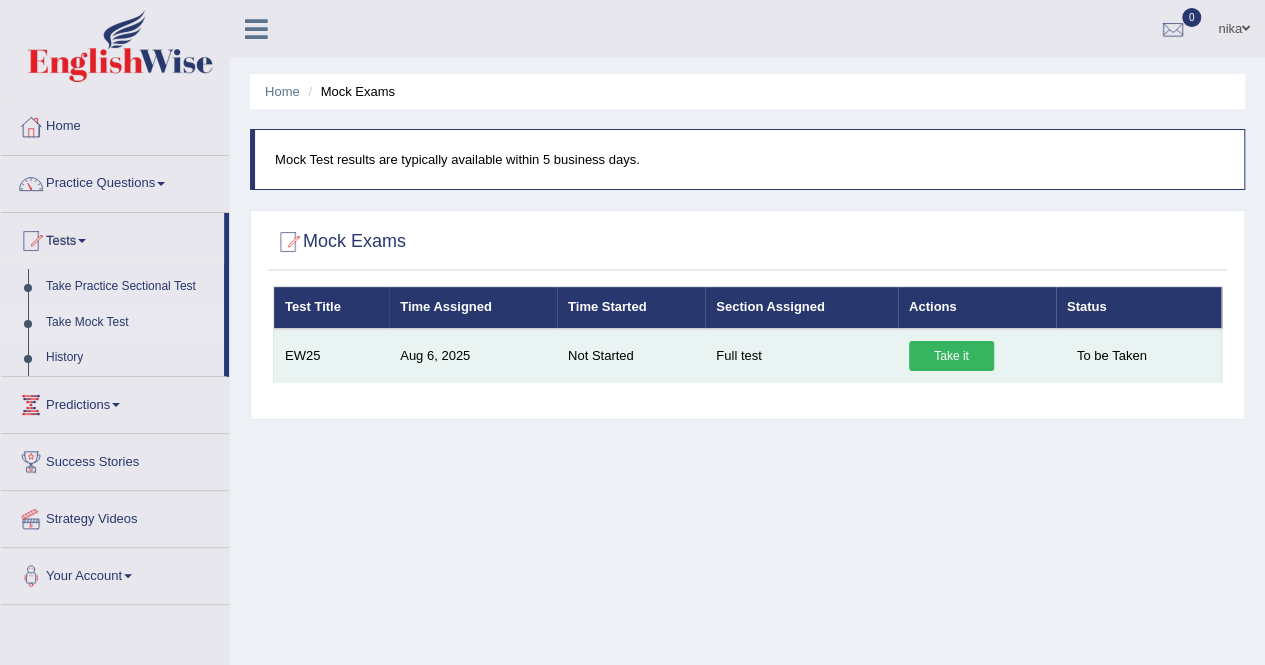 click on "Take it" at bounding box center [951, 356] 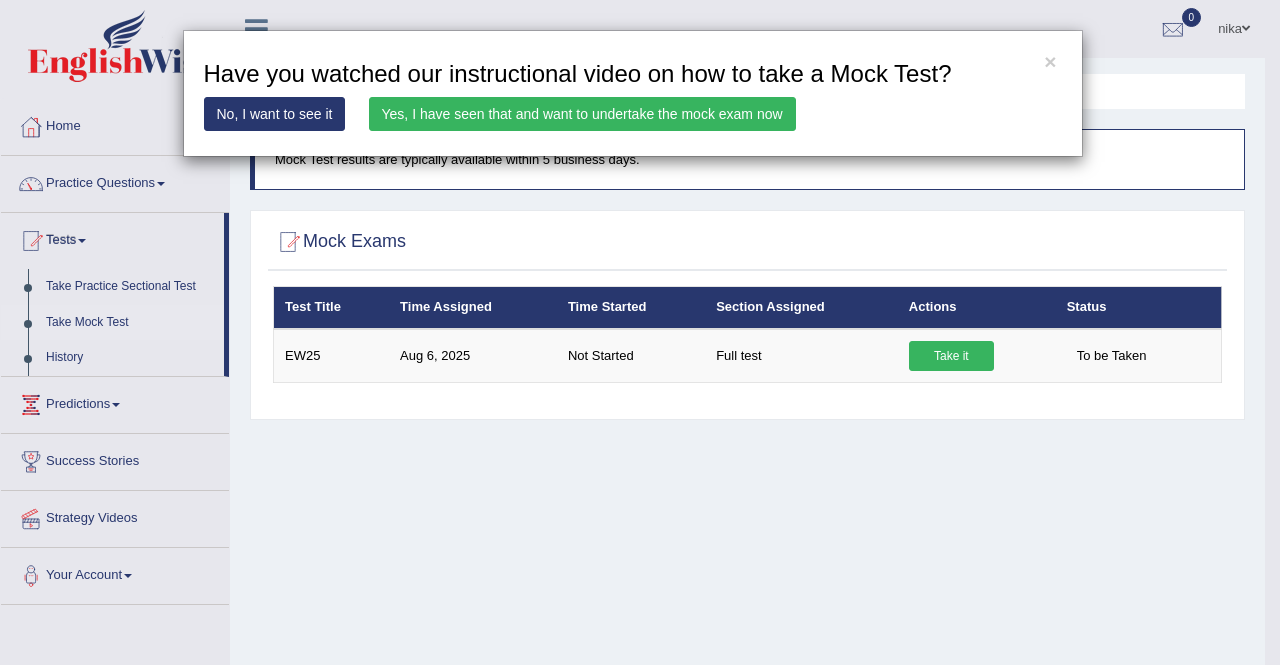 click on "Yes, I have seen that and want to undertake the mock exam now" at bounding box center (582, 114) 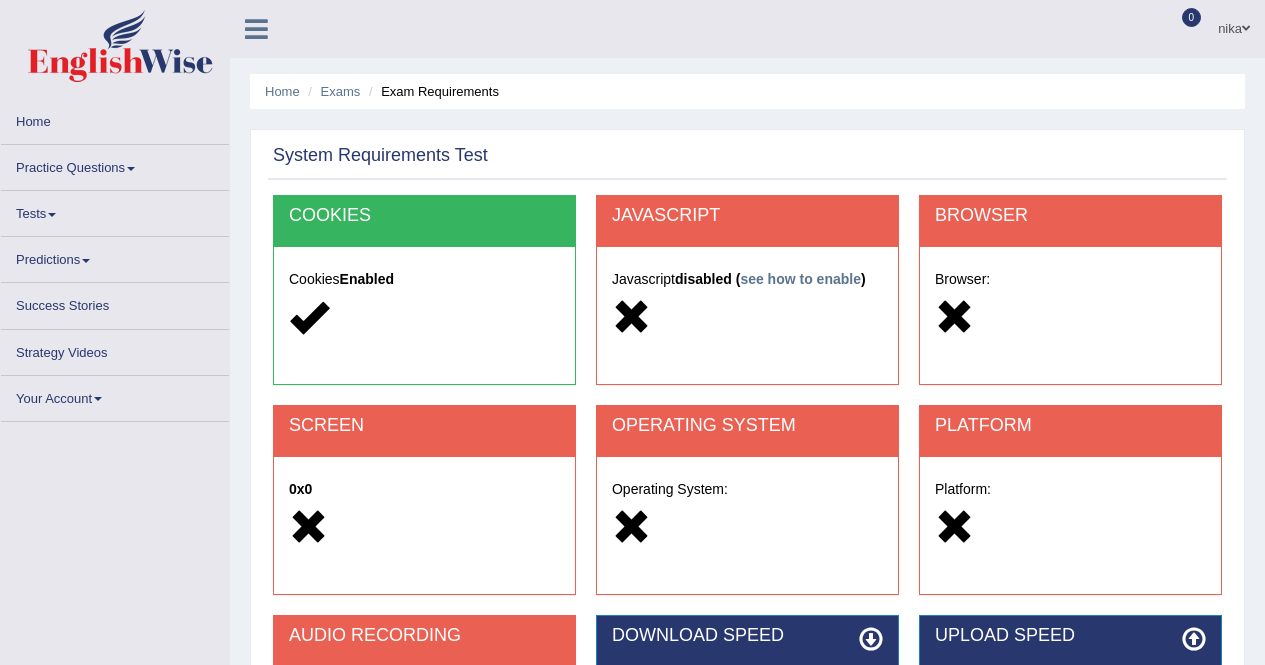 scroll, scrollTop: 0, scrollLeft: 0, axis: both 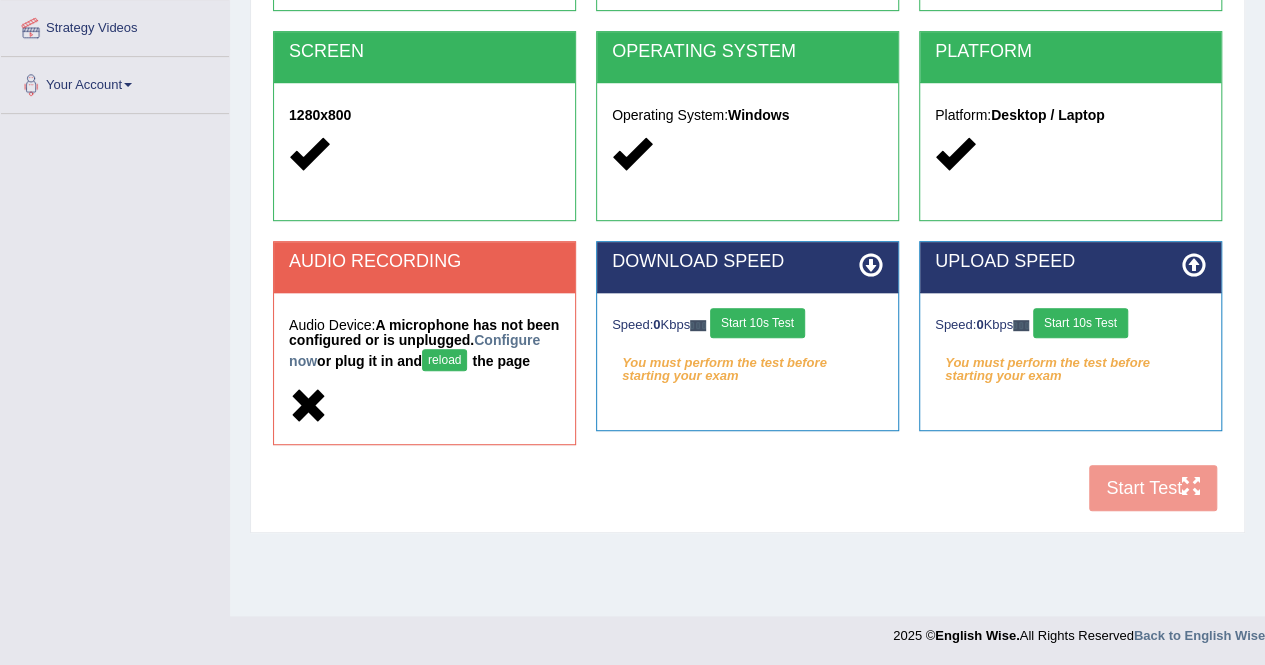 click on "COOKIES
Cookies  Enabled
JAVASCRIPT
Javascript  Enabled
BROWSER
Browser:  Chrome
SCREEN
1280x800
OPERATING SYSTEM
Operating System:  Windows
PLATFORM
Platform:  Desktop / Laptop
AUDIO RECORDING
Audio Device:  A microphone has not been configured or is unplugged.  Configure now  or plug it in and  reload  the page
DOWNLOAD SPEED
Speed:  0  Kbps    Start 10s Test
You must perform the test before starting your exam
Select Audio Quality
UPLOAD SPEED
Speed:  0  Kbps    Start 10s Test" at bounding box center (747, 171) 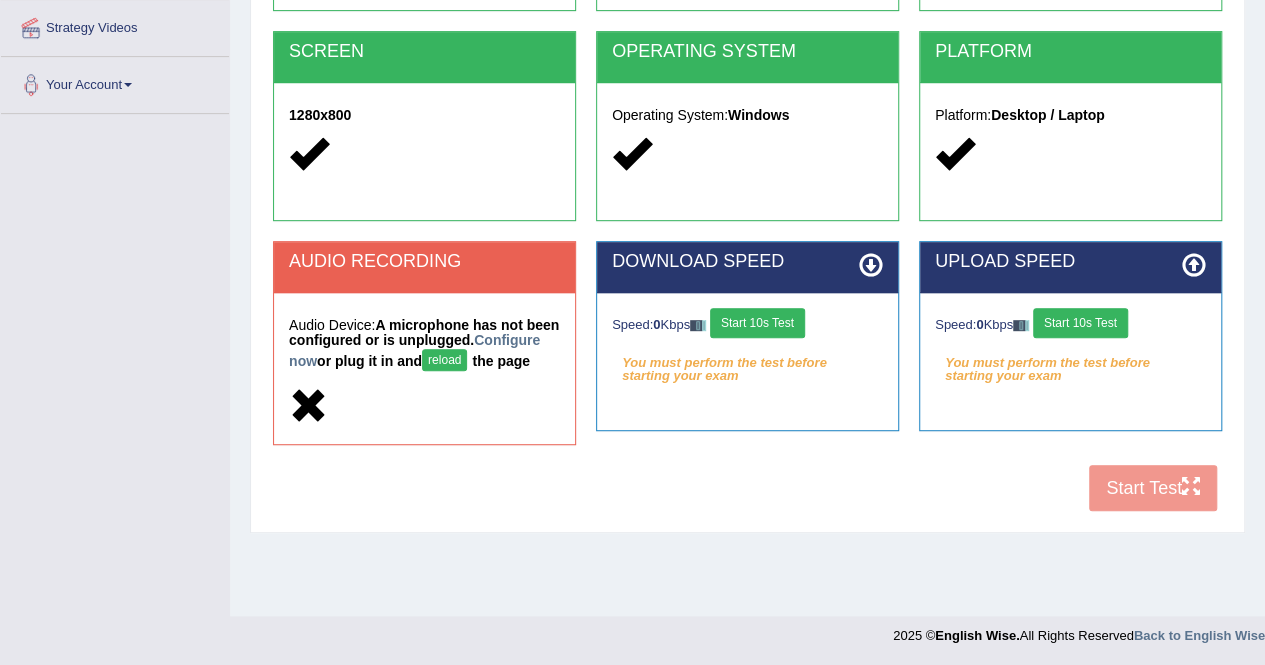 click on "COOKIES
Cookies  Enabled
JAVASCRIPT
Javascript  Enabled
BROWSER
Browser:  Chrome
SCREEN
1280x800
OPERATING SYSTEM
Operating System:  Windows
PLATFORM
Platform:  Desktop / Laptop
AUDIO RECORDING
Audio Device:  A microphone has not been configured or is unplugged.  Configure now  or plug it in and  reload  the page
DOWNLOAD SPEED
Speed:  0  Kbps    Start 10s Test
You must perform the test before starting your exam
Select Audio Quality
UPLOAD SPEED
Speed:  0  Kbps    Start 10s Test" at bounding box center (747, 171) 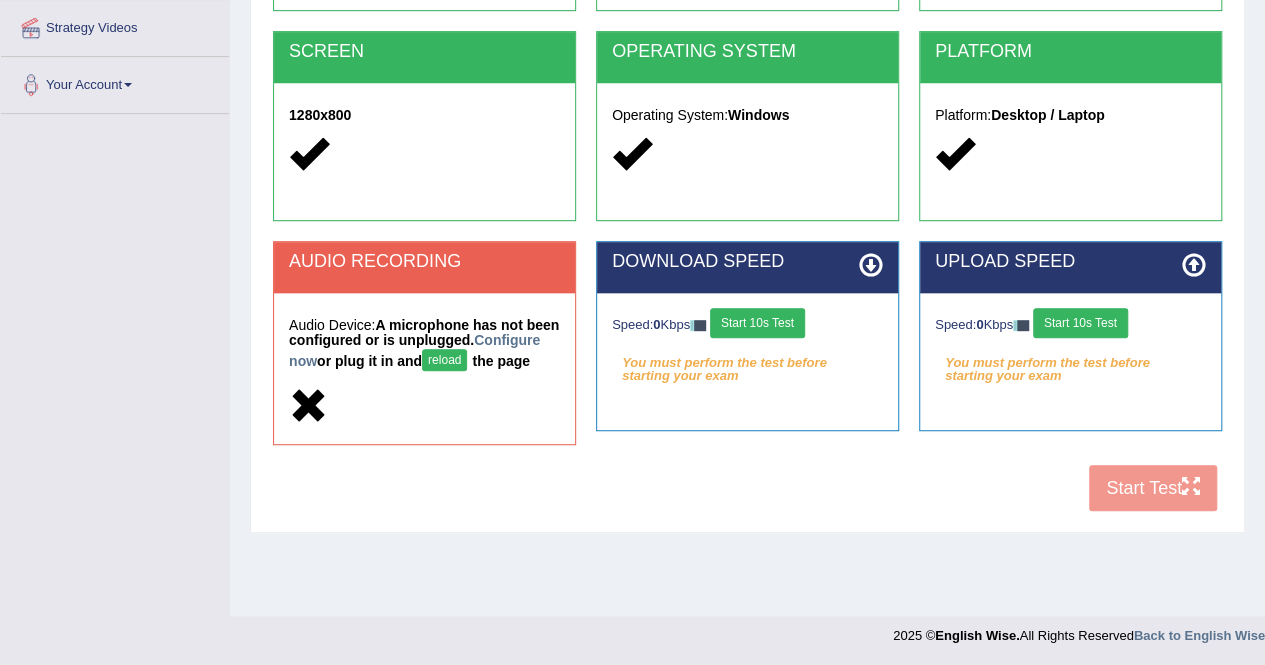 click on "reload" at bounding box center (444, 360) 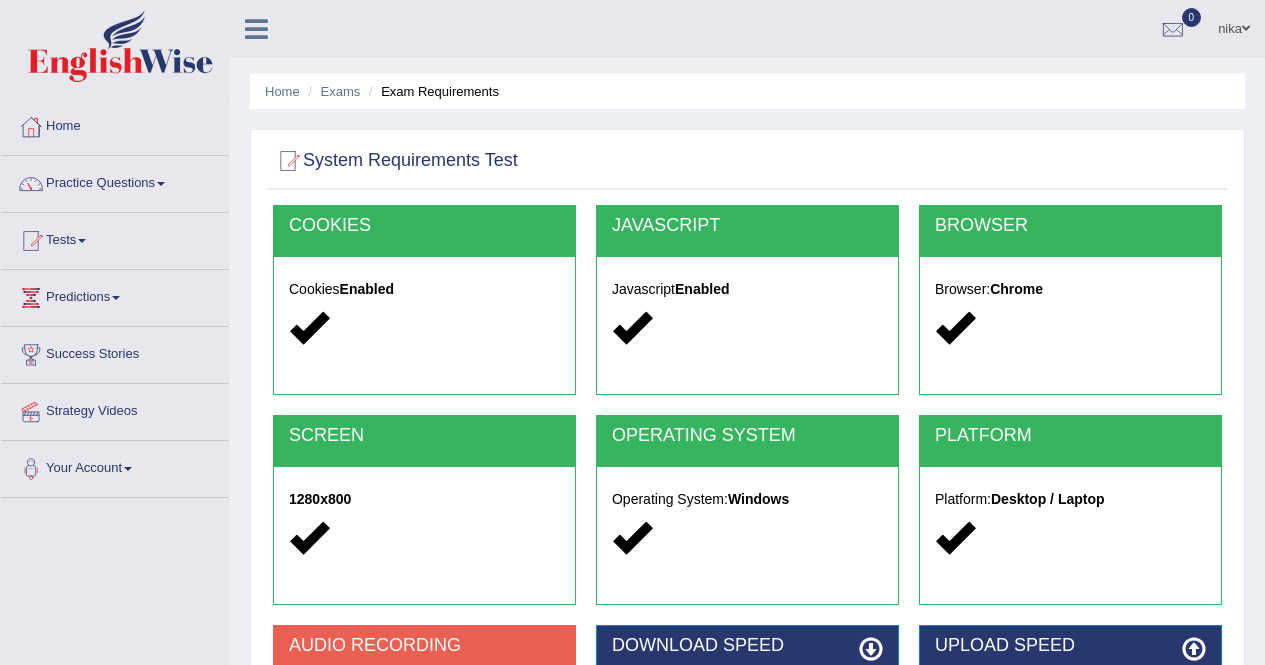 scroll, scrollTop: 384, scrollLeft: 0, axis: vertical 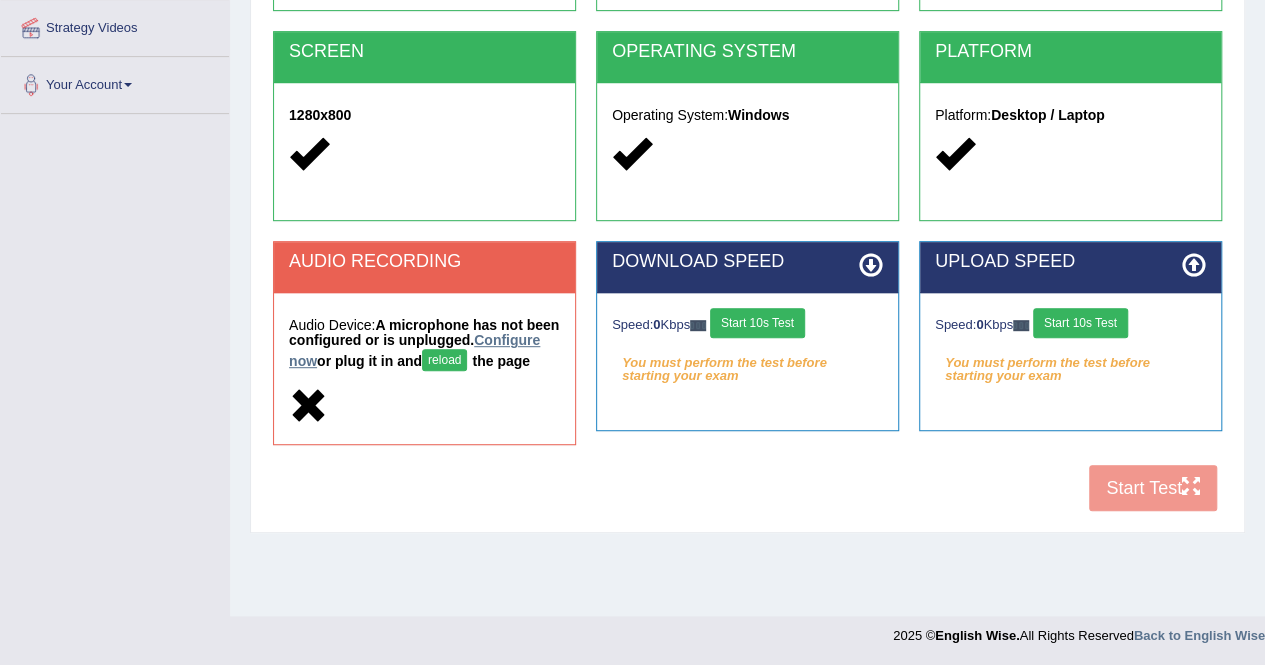 click on "Configure now" at bounding box center (414, 350) 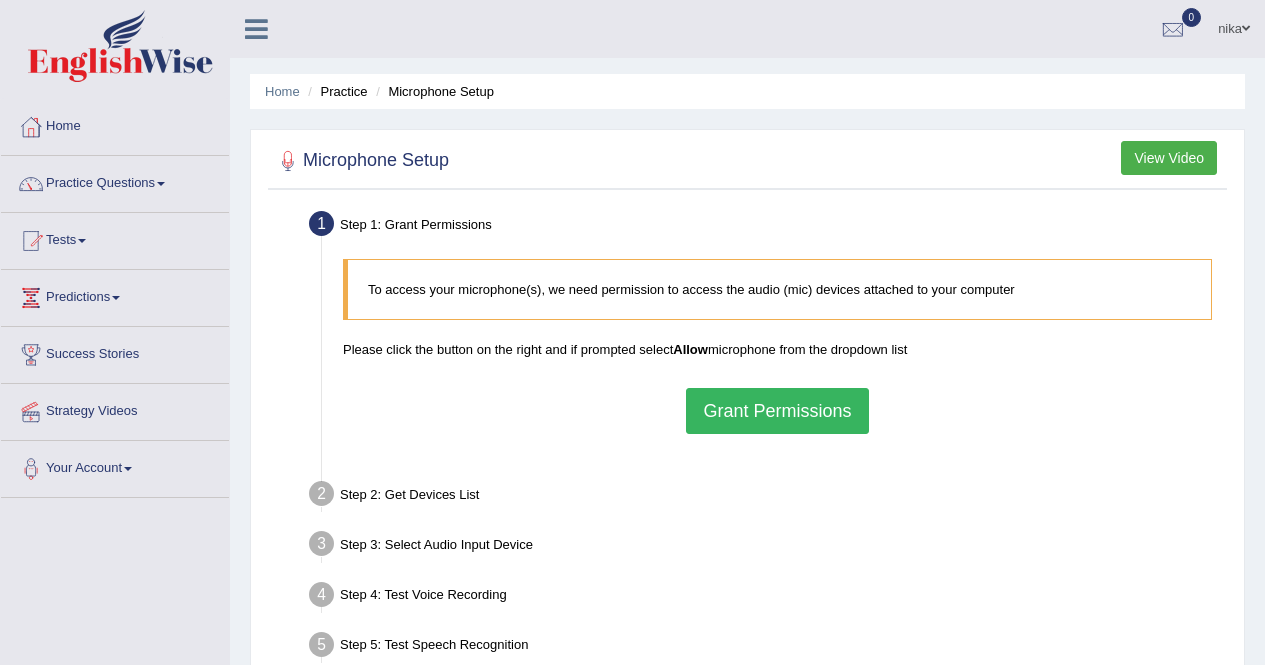 scroll, scrollTop: 0, scrollLeft: 0, axis: both 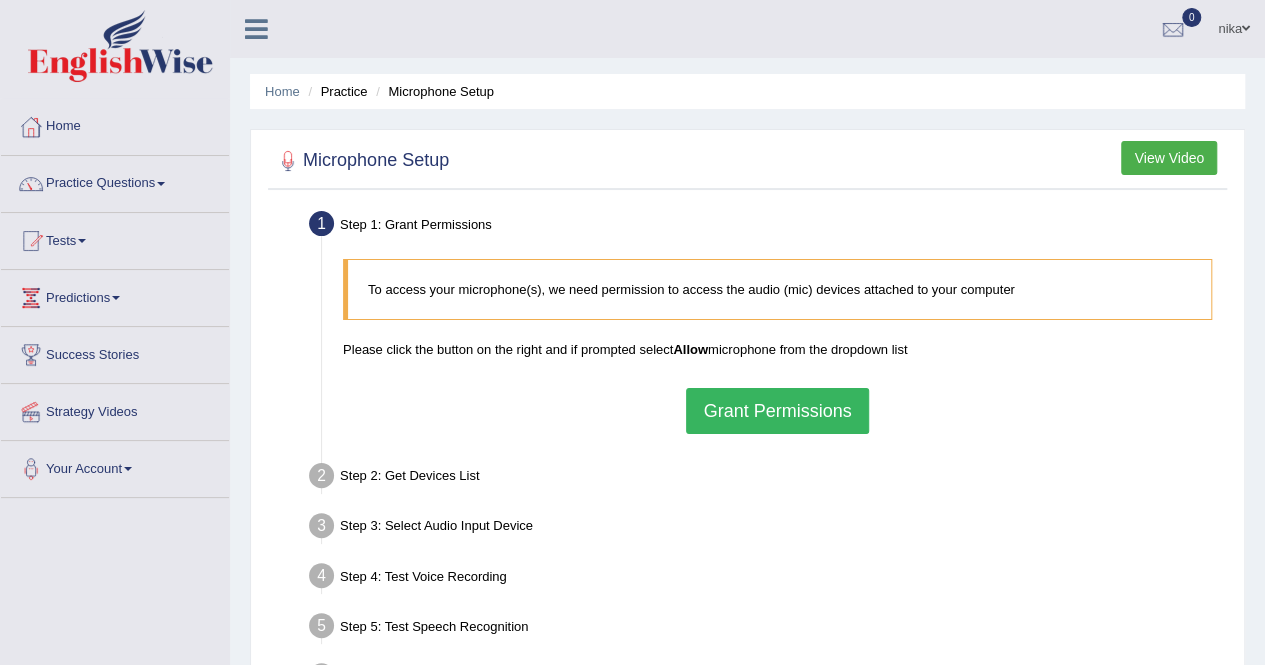 click on "Grant Permissions" at bounding box center [777, 411] 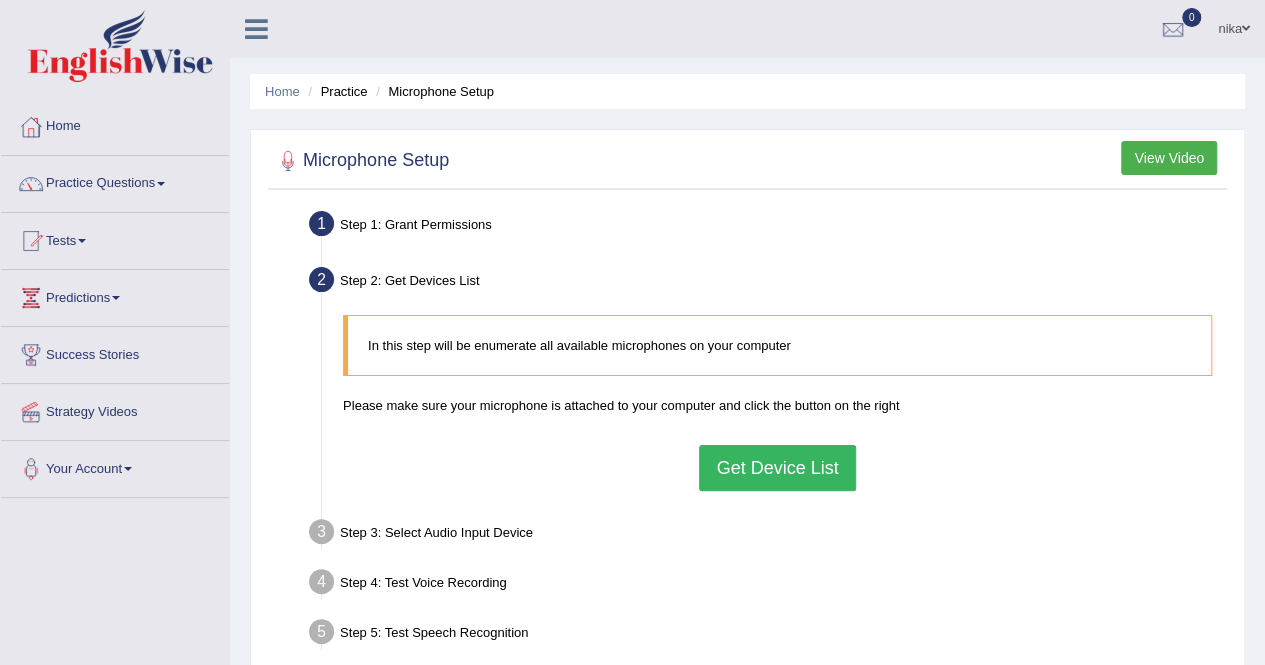 click on "Get Device List" at bounding box center [777, 468] 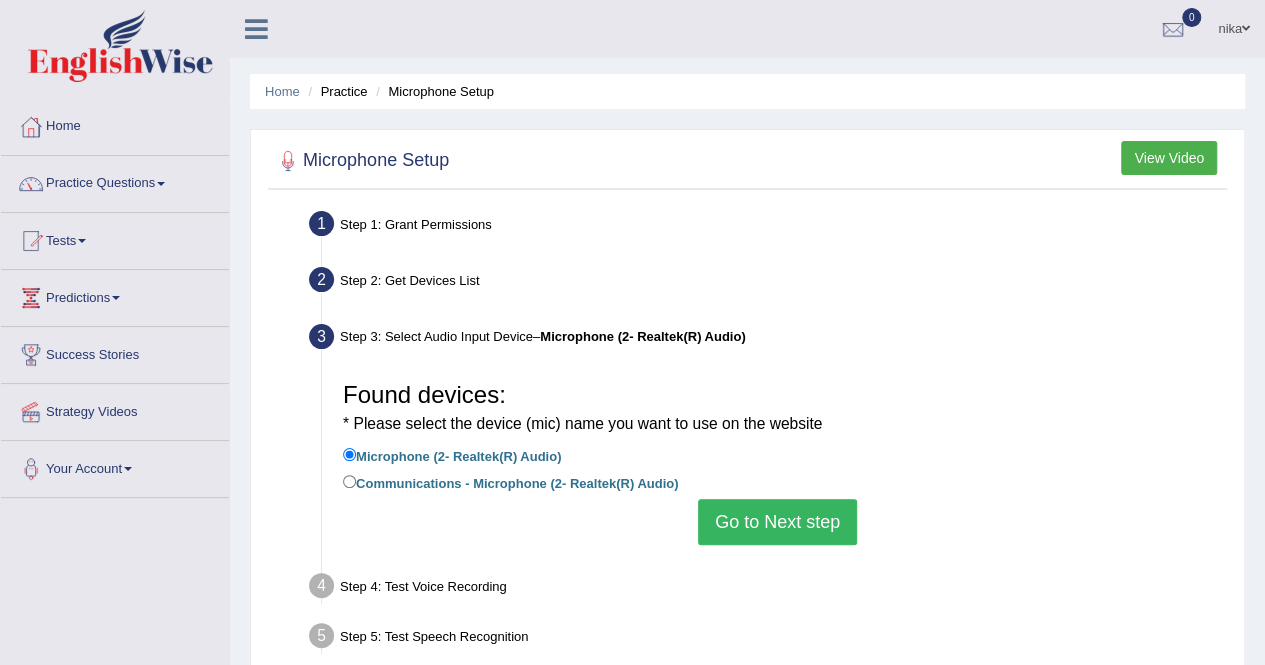 click on "Go to Next step" at bounding box center (777, 522) 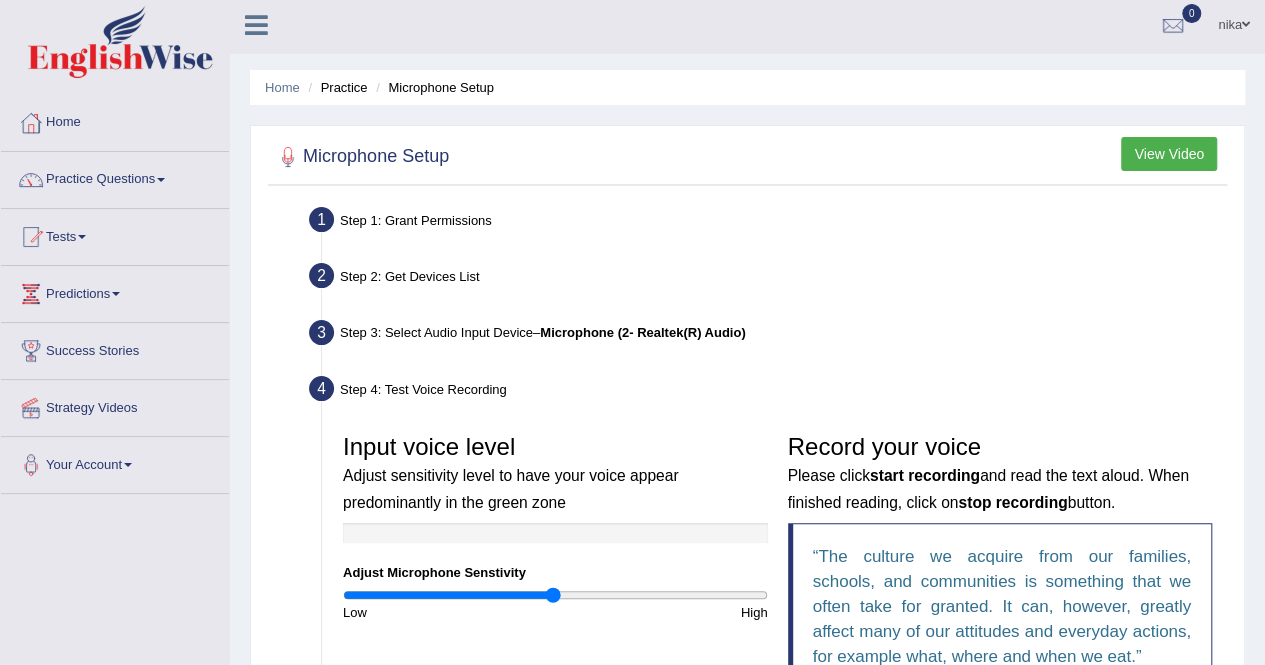 scroll, scrollTop: 0, scrollLeft: 0, axis: both 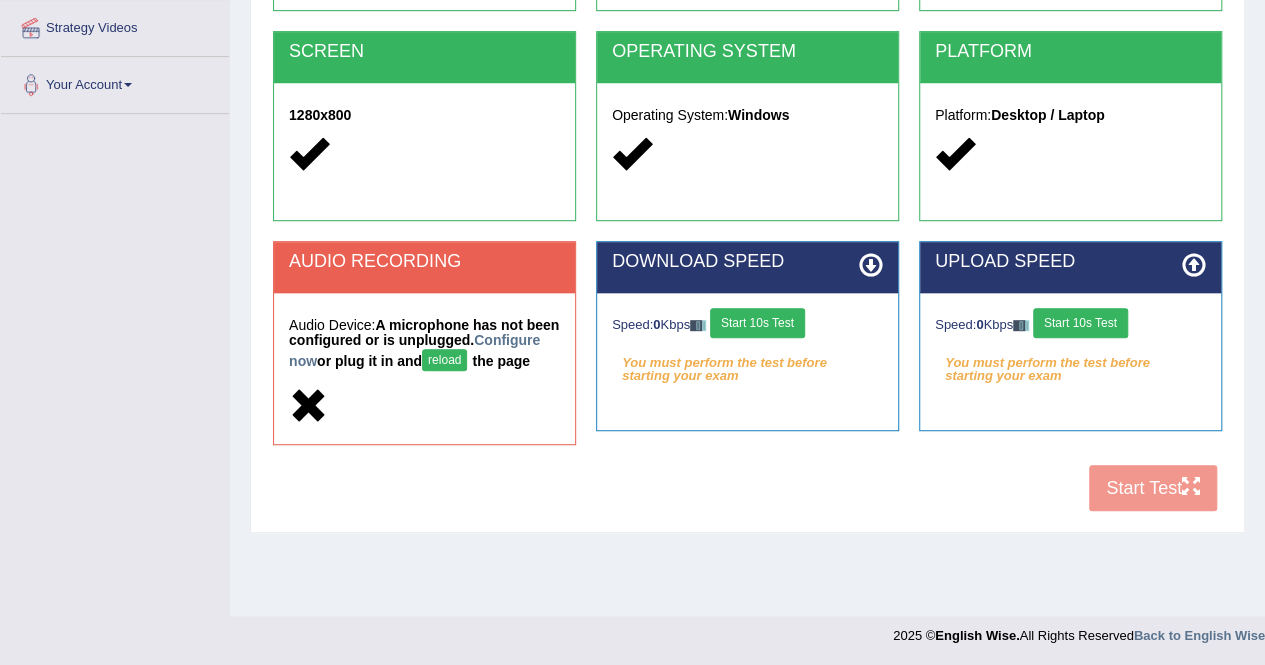 click on "Start 10s Test" at bounding box center [757, 323] 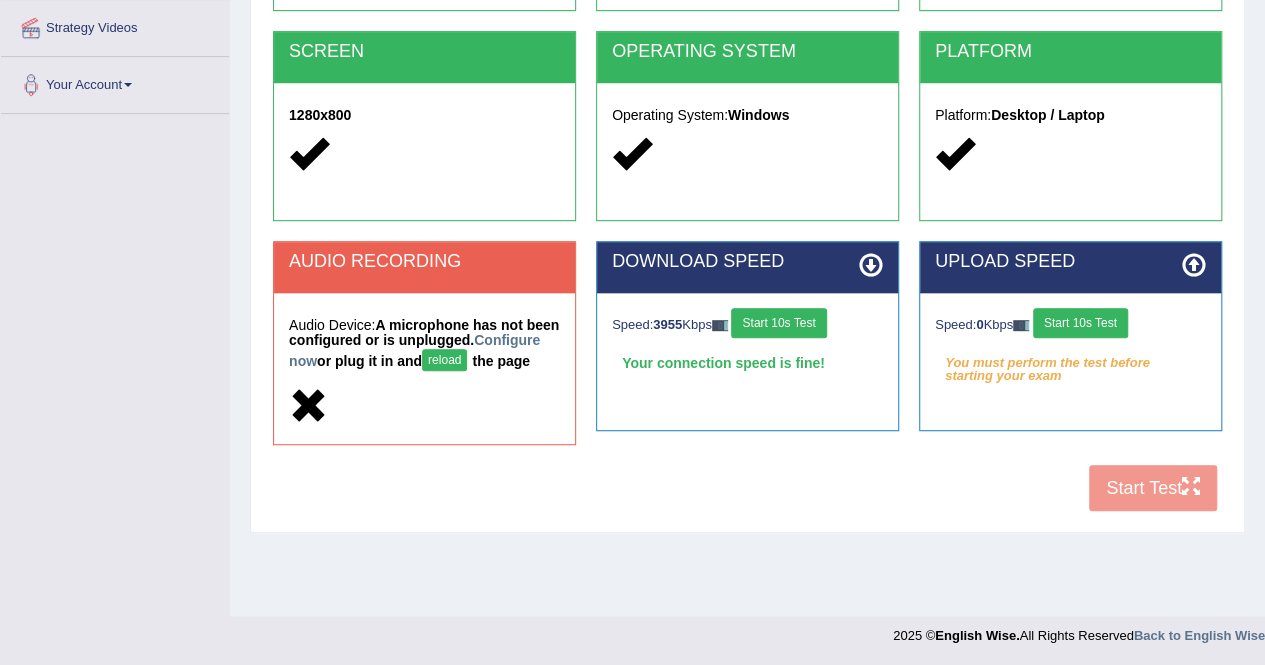 click on "Start 10s Test" at bounding box center (1080, 323) 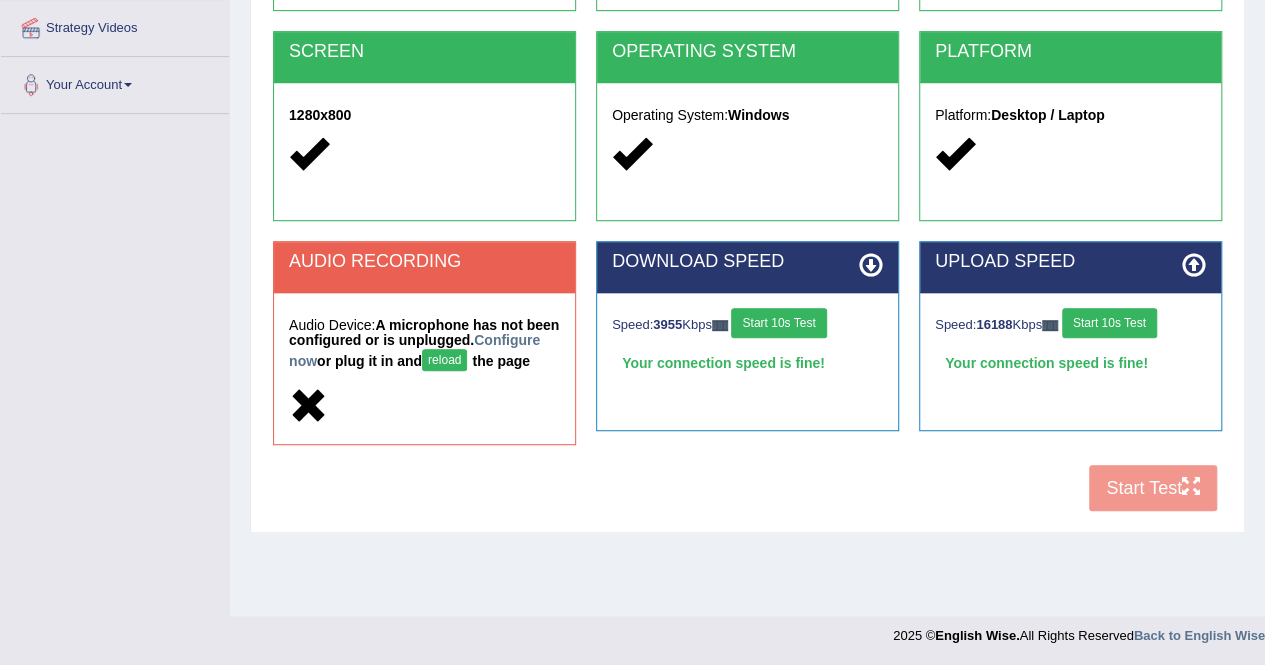 click on "COOKIES
Cookies  Enabled
JAVASCRIPT
Javascript  Enabled
BROWSER
Browser:  Chrome
SCREEN
1280x800
OPERATING SYSTEM
Operating System:  Windows
PLATFORM
Platform:  Desktop / Laptop
AUDIO RECORDING
Audio Device:  A microphone has not been configured or is unplugged.  Configure now  or plug it in and  reload  the page
DOWNLOAD SPEED
Speed:  3955  Kbps    Start 10s Test
Your connection speed is fine!
Select Audio Quality
UPLOAD SPEED
Speed:  16188  Kbps    Start 10s Test
Your connection speed is fine!" at bounding box center (747, 171) 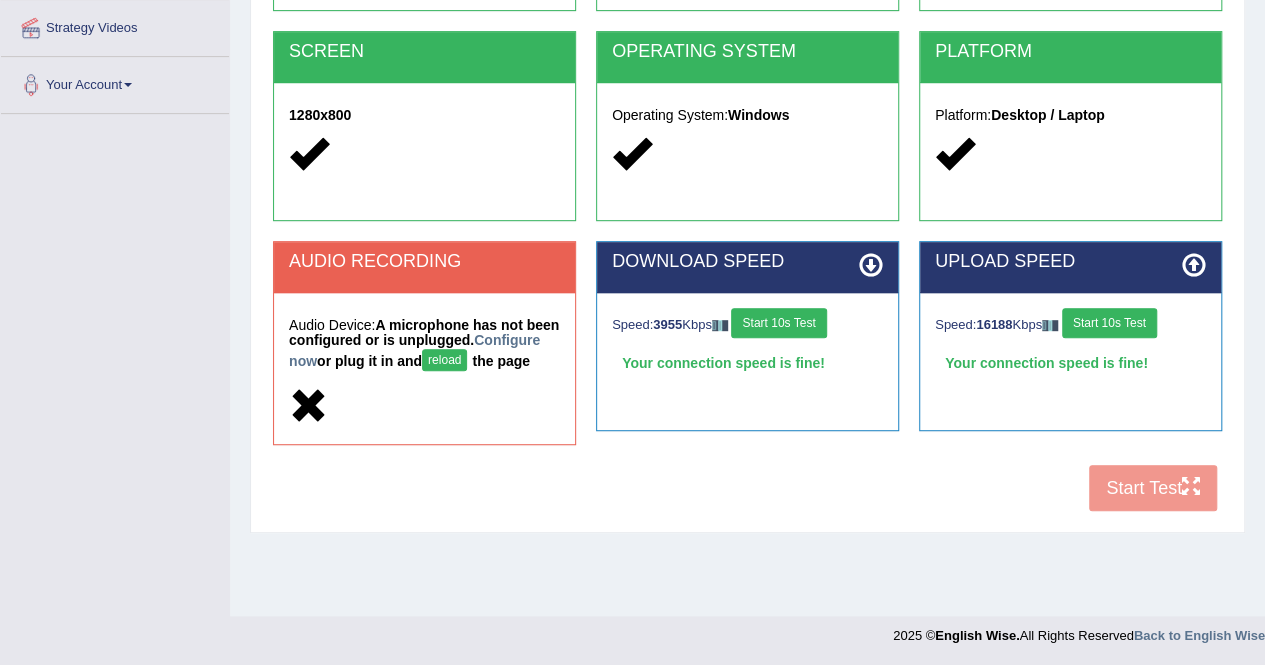 click on "reload" at bounding box center (444, 360) 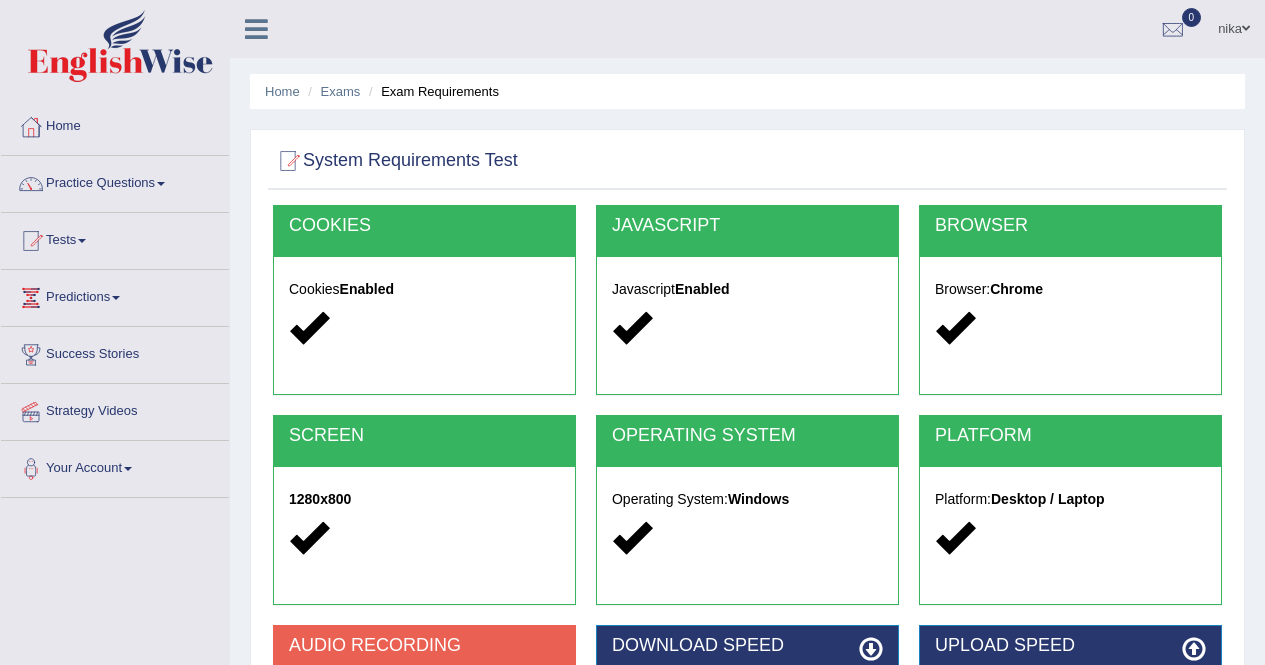 scroll, scrollTop: 384, scrollLeft: 0, axis: vertical 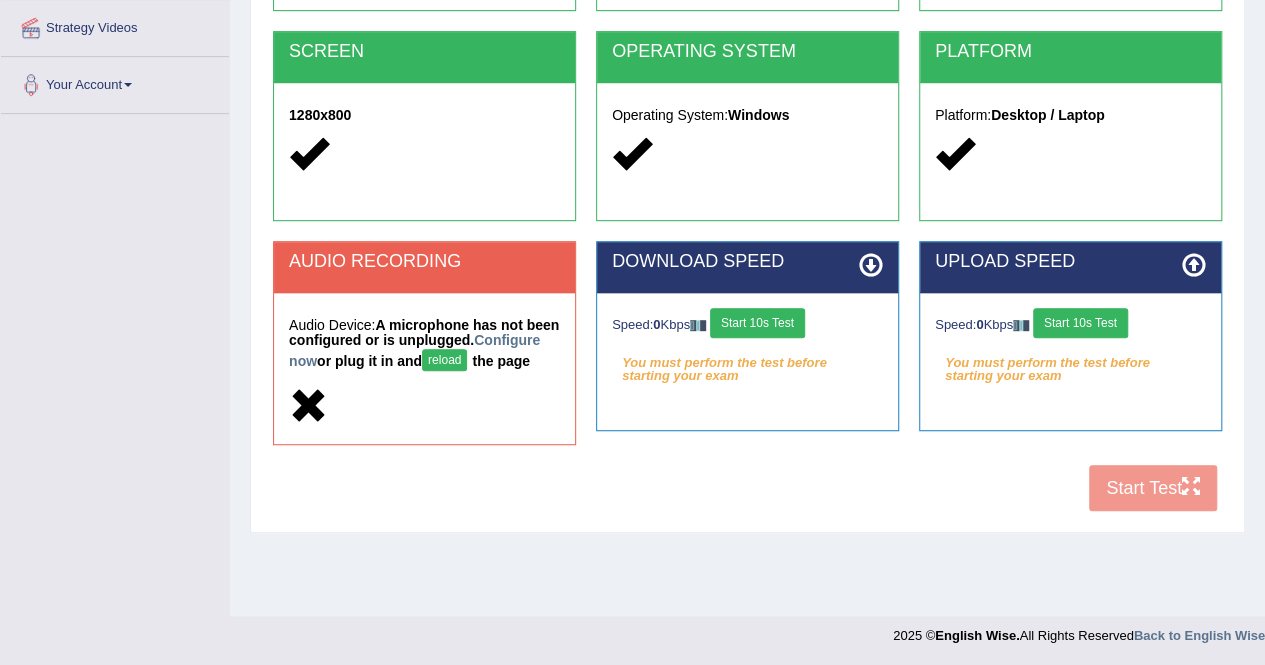 click on "reload" at bounding box center [444, 360] 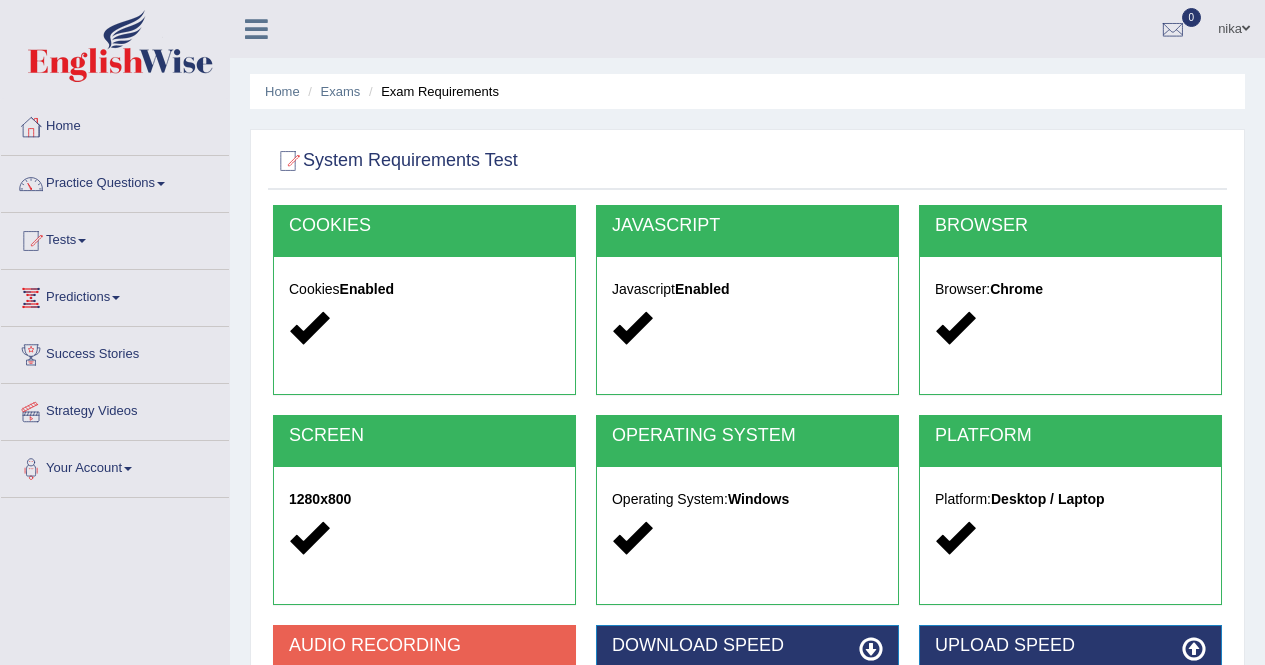 scroll, scrollTop: 384, scrollLeft: 0, axis: vertical 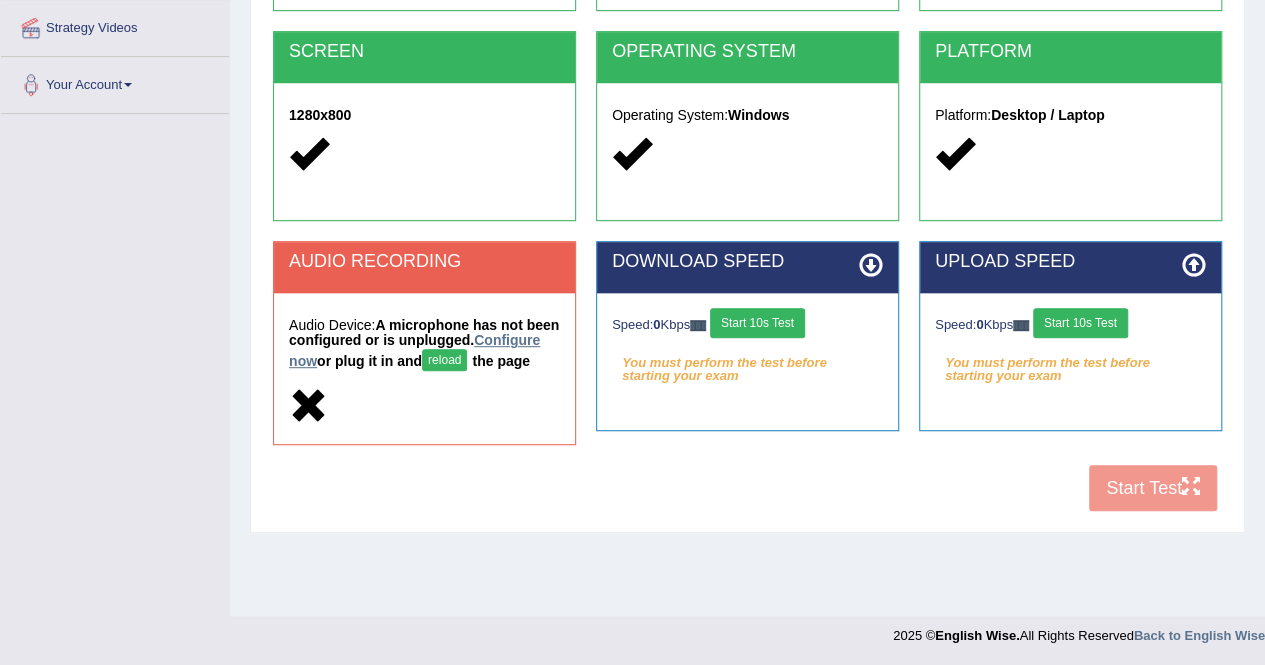 click on "Configure now" at bounding box center (414, 350) 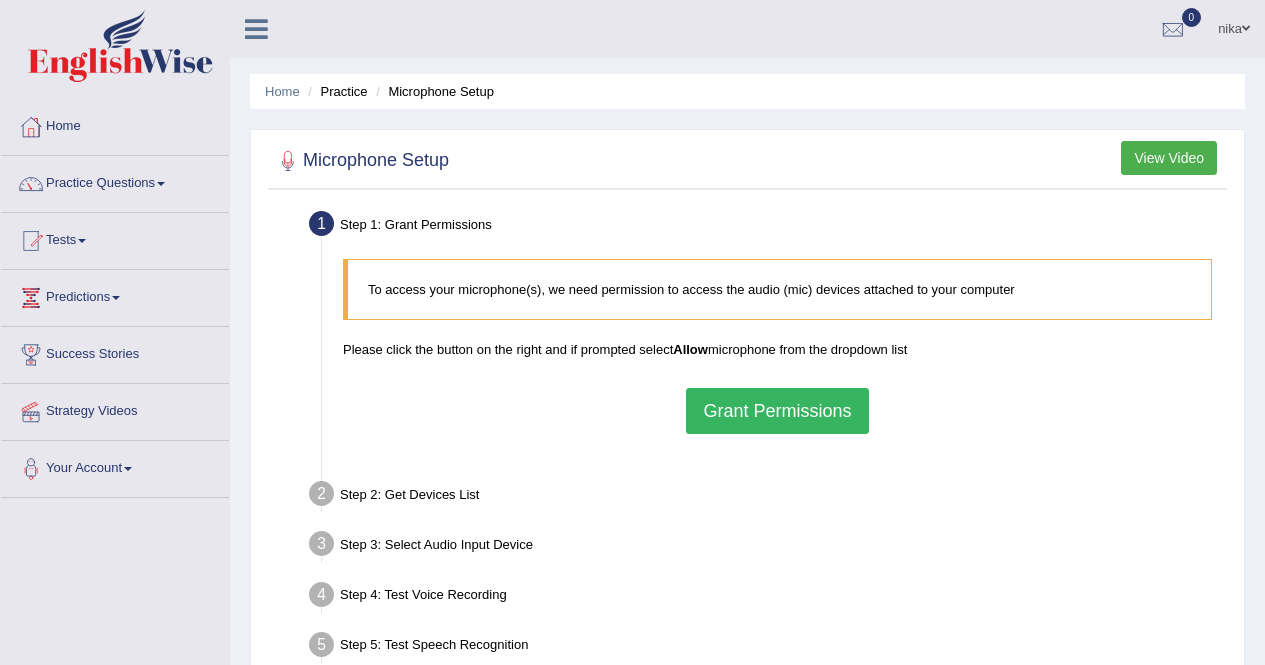 scroll, scrollTop: 0, scrollLeft: 0, axis: both 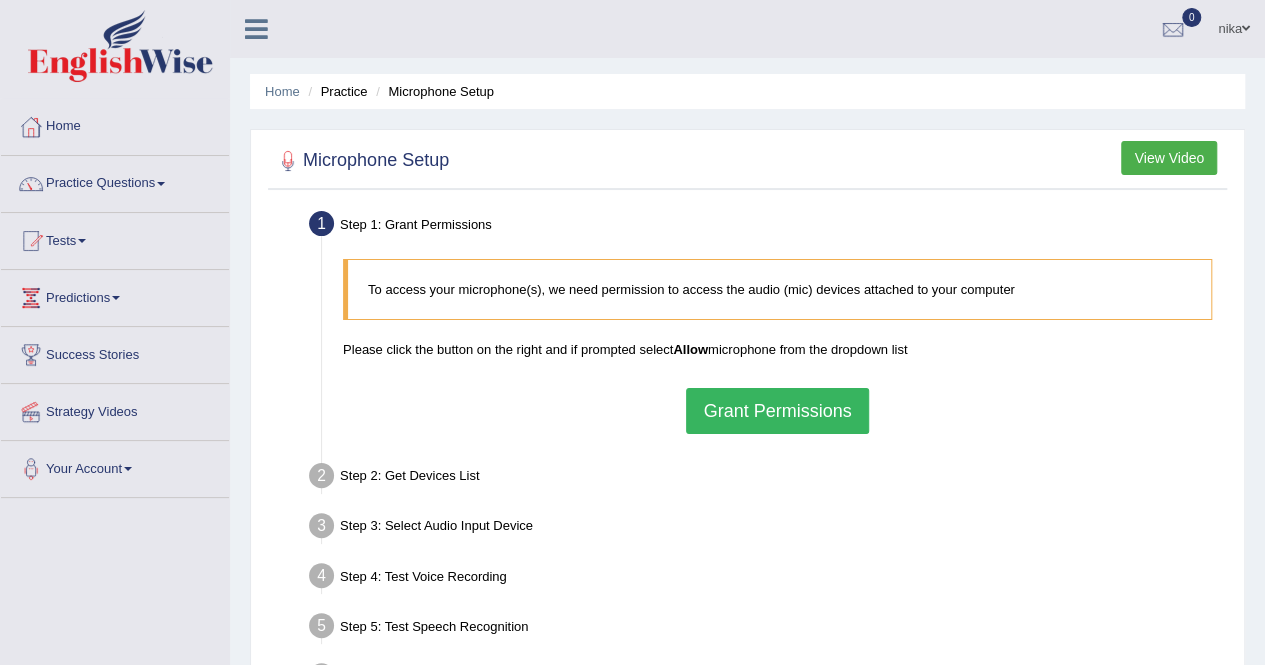 click on "Grant Permissions" at bounding box center (777, 411) 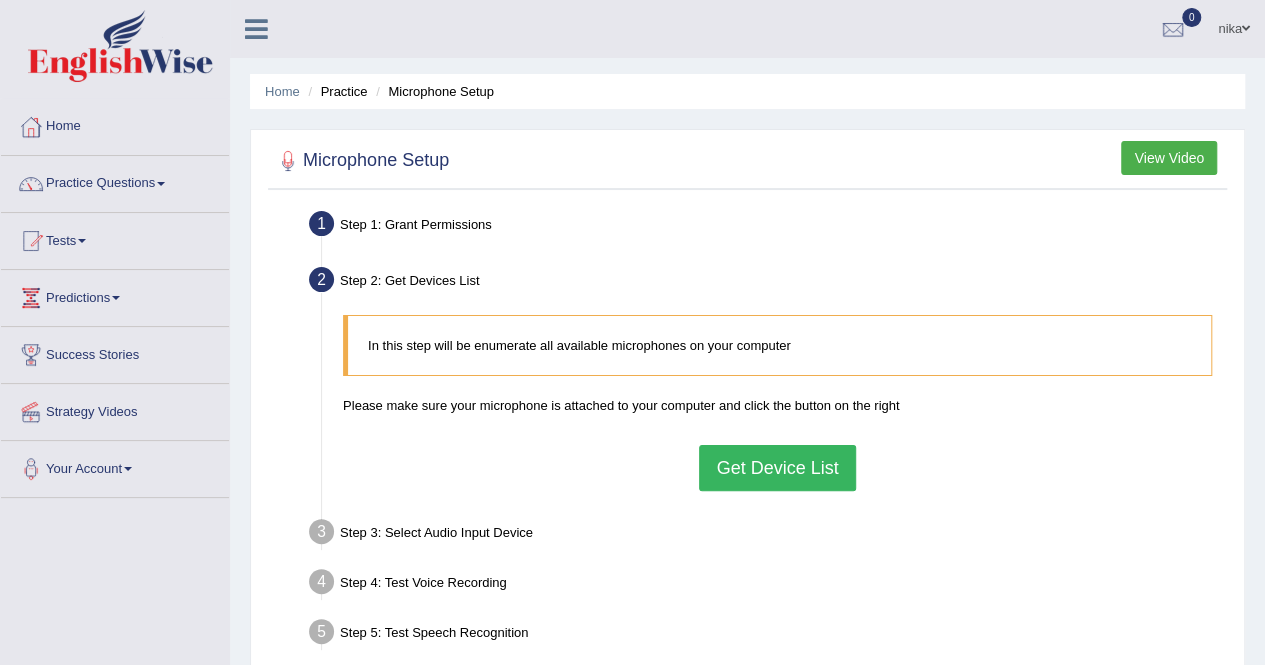 click on "Get Device List" at bounding box center (777, 468) 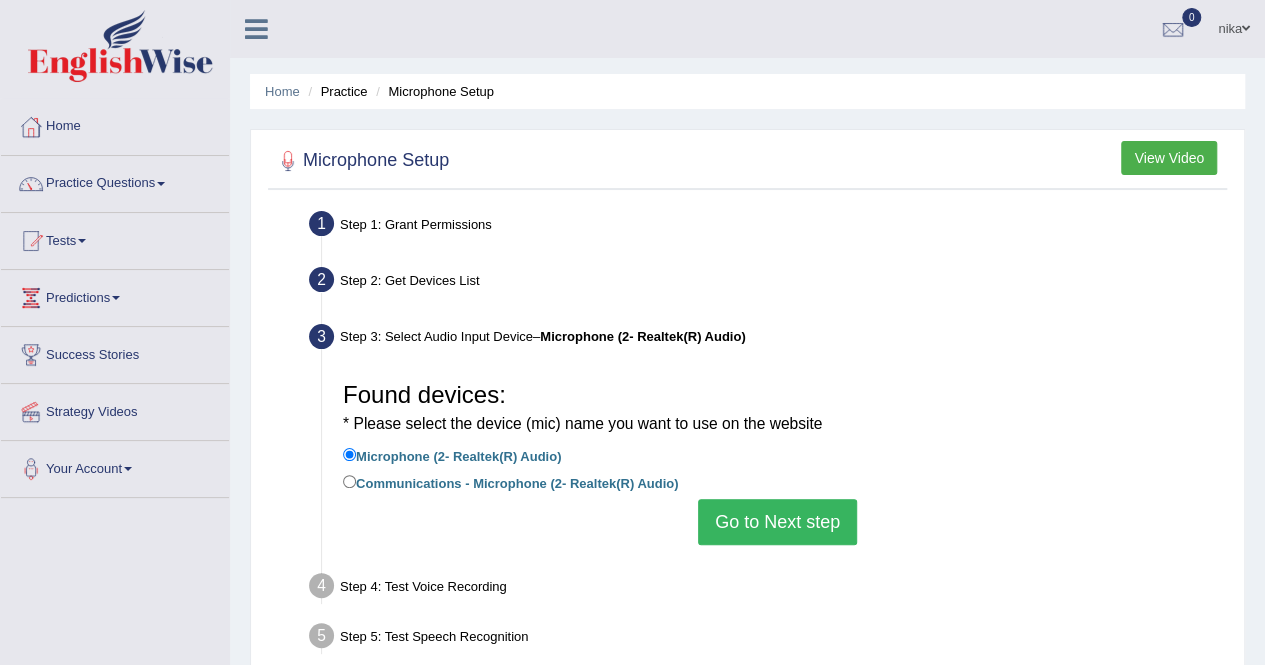 click on "Go to Next step" at bounding box center (777, 522) 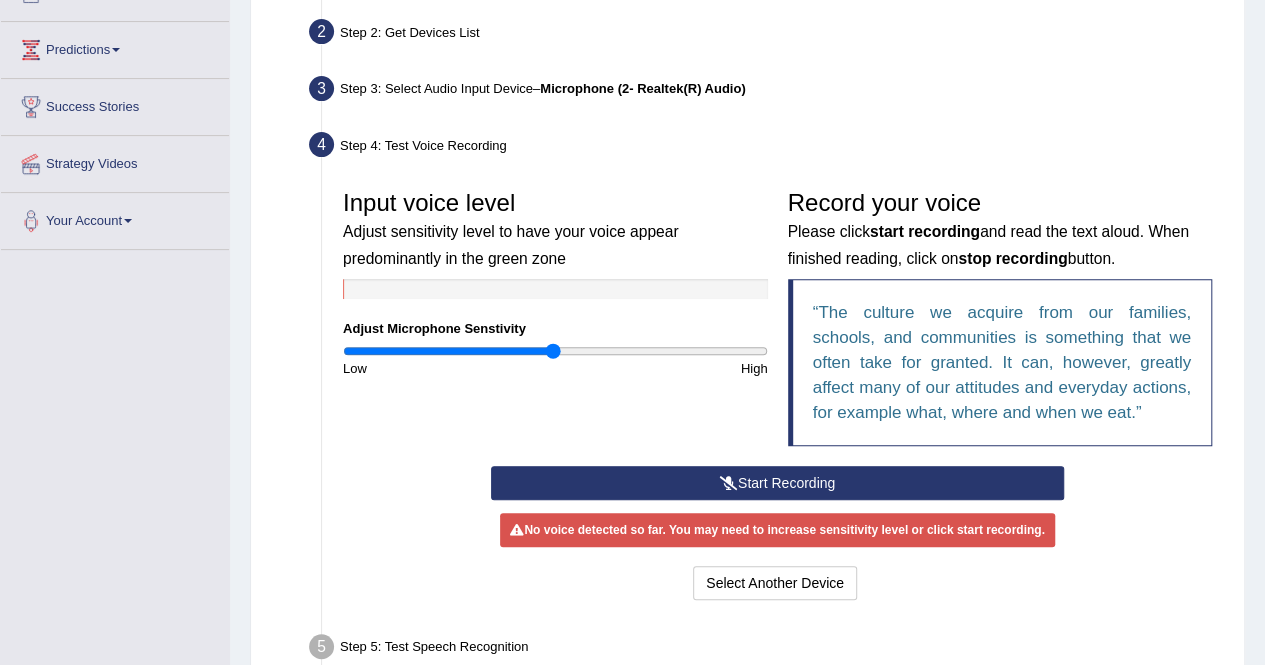 scroll, scrollTop: 403, scrollLeft: 0, axis: vertical 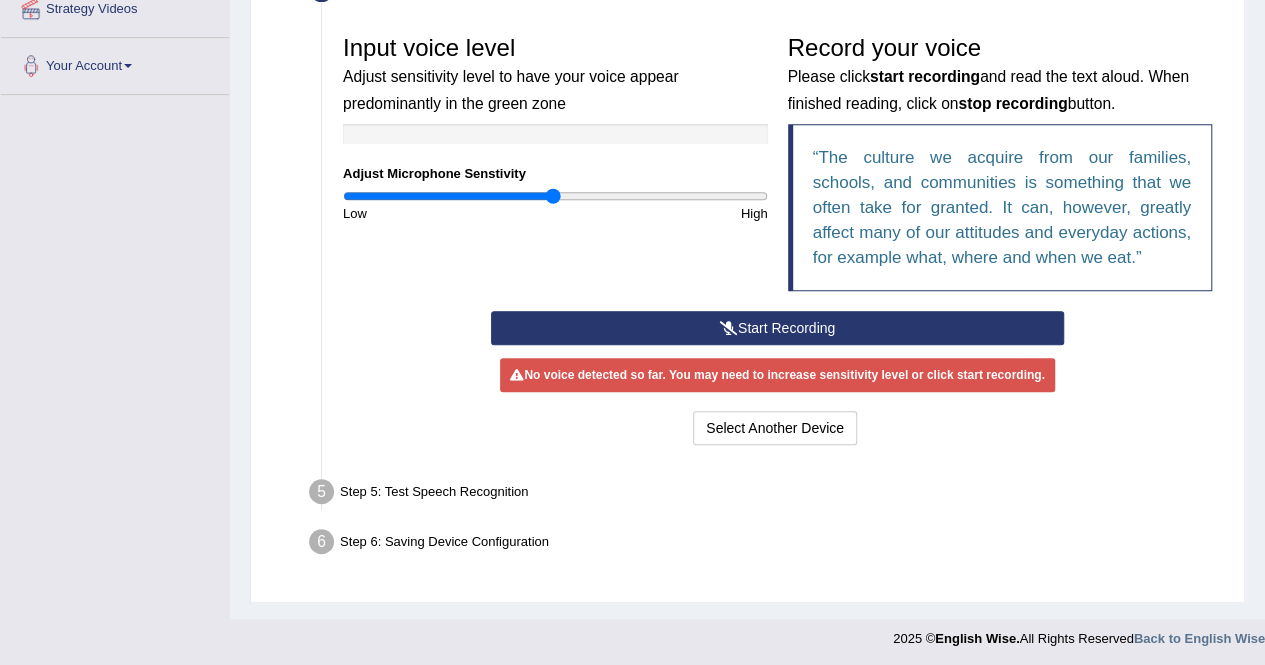 click on "Step 5: Test Speech Recognition" at bounding box center [767, 495] 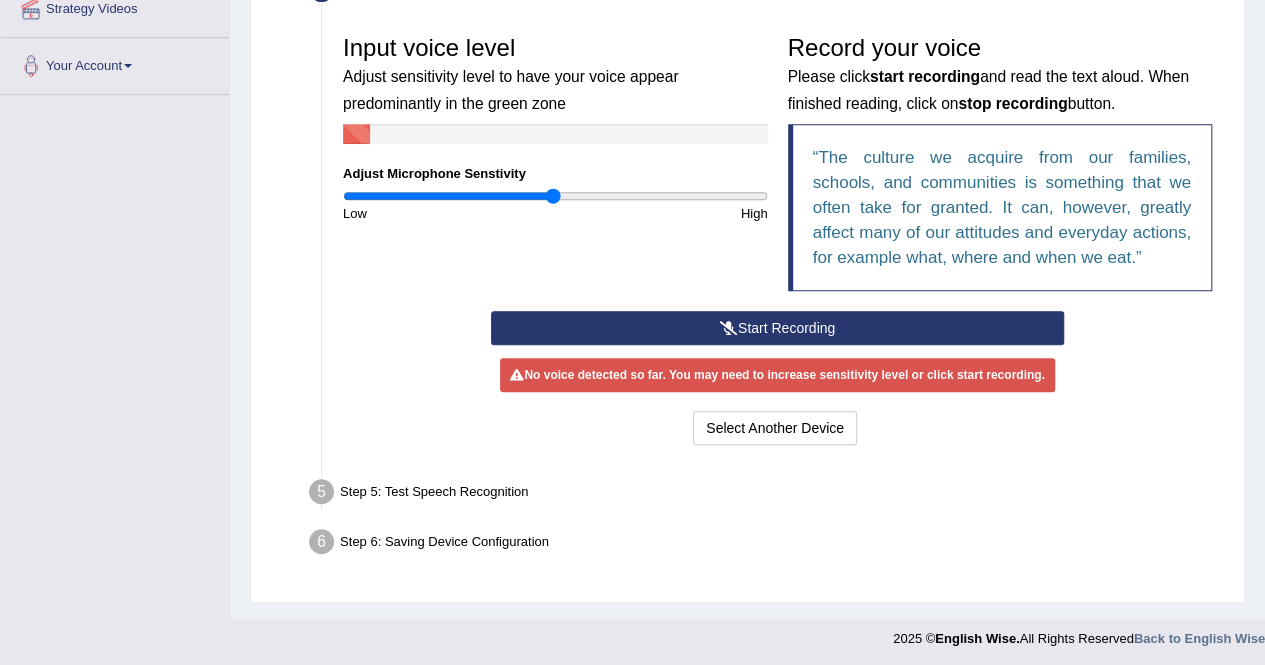 click on "Start Recording" at bounding box center (777, 328) 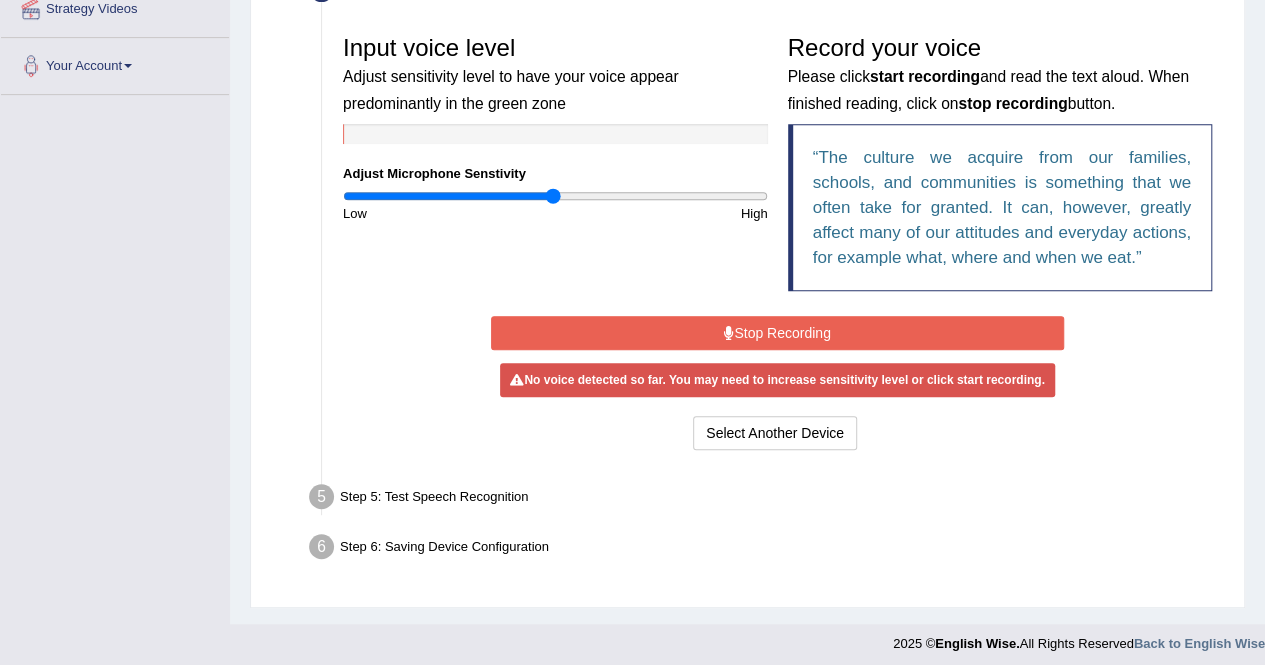 click on "Stop Recording" at bounding box center (777, 333) 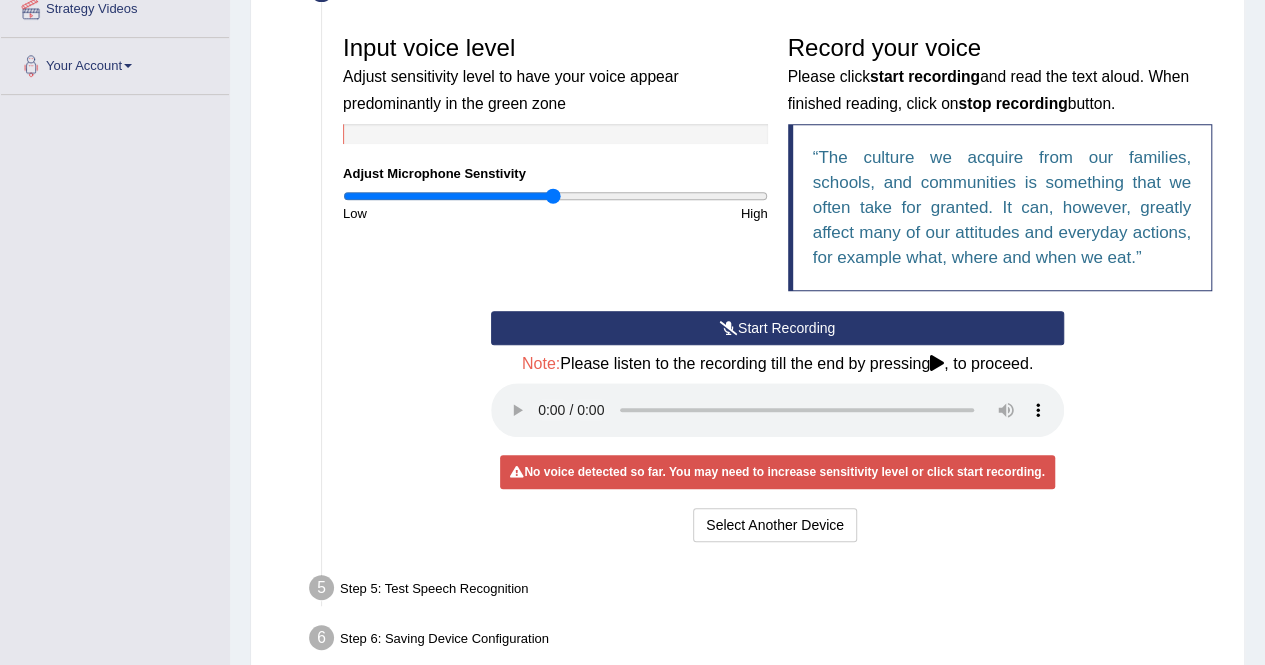 click on "Start Recording    Stop Recording   Note:  Please listen to the recording till the end by pressing  , to proceed.       No voice detected so far. You may need to increase sensitivity level or click start recording.     Voice level is too low yet. Please increase the sensitivity level from the bar on the left.     Your voice is strong enough for our A.I. to detect    Voice level is too high. Please reduce the sensitivity level from the bar on the left.     Select Another Device   Voice is ok. Go to Next step" at bounding box center (777, 429) 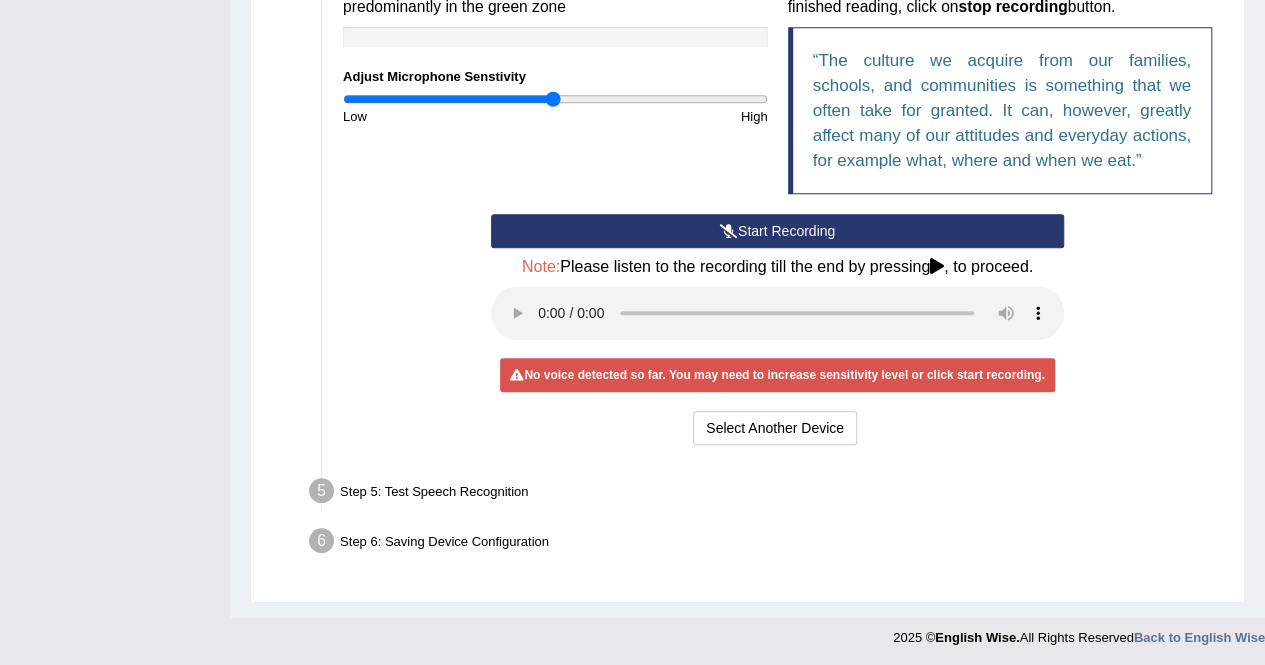 click on "Step 5: Test Speech Recognition" at bounding box center [767, 494] 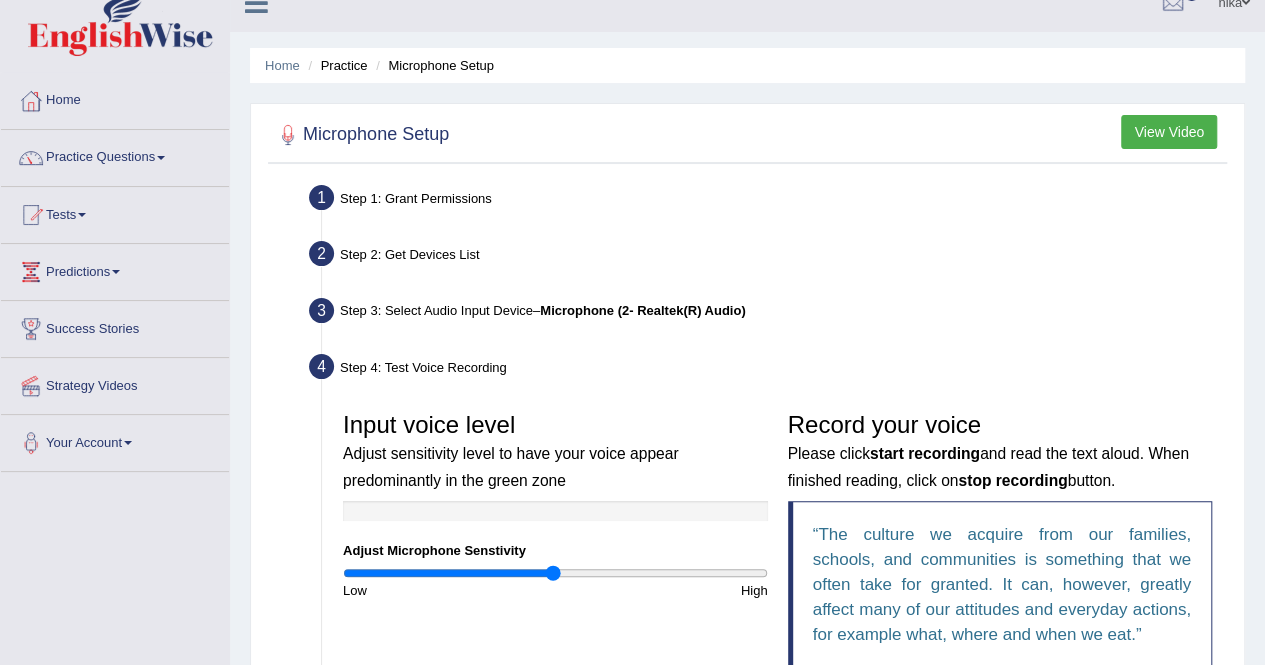scroll, scrollTop: 0, scrollLeft: 0, axis: both 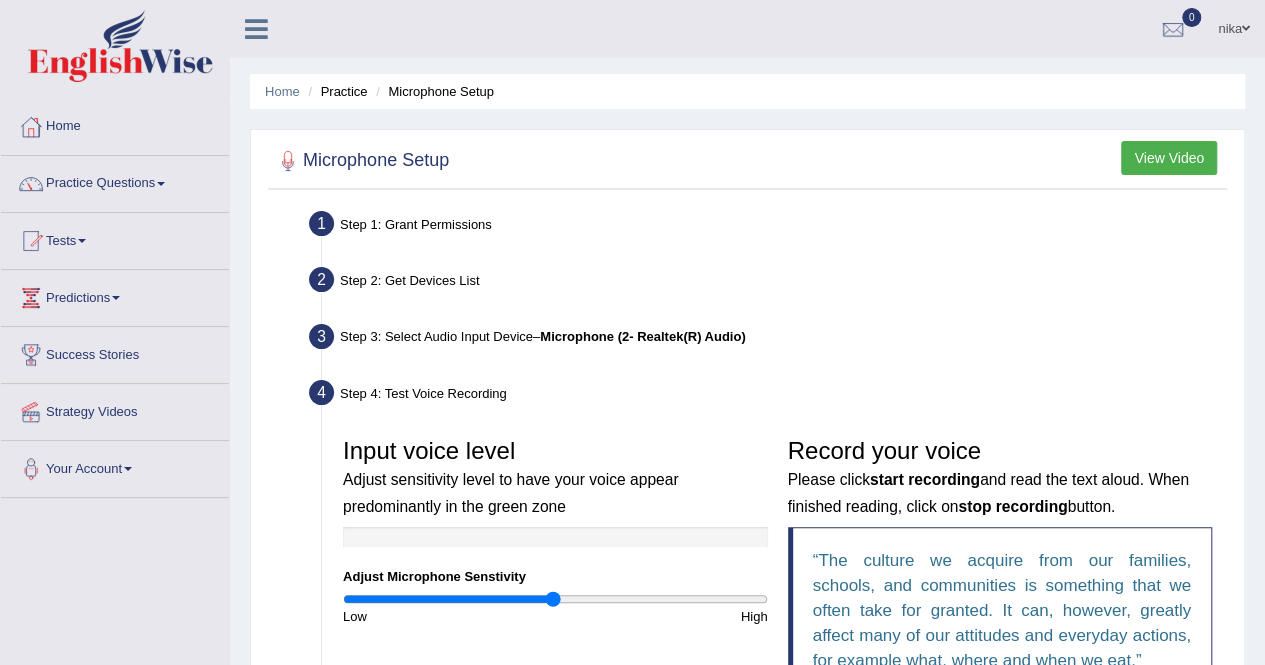 click on "View Video" at bounding box center [1169, 158] 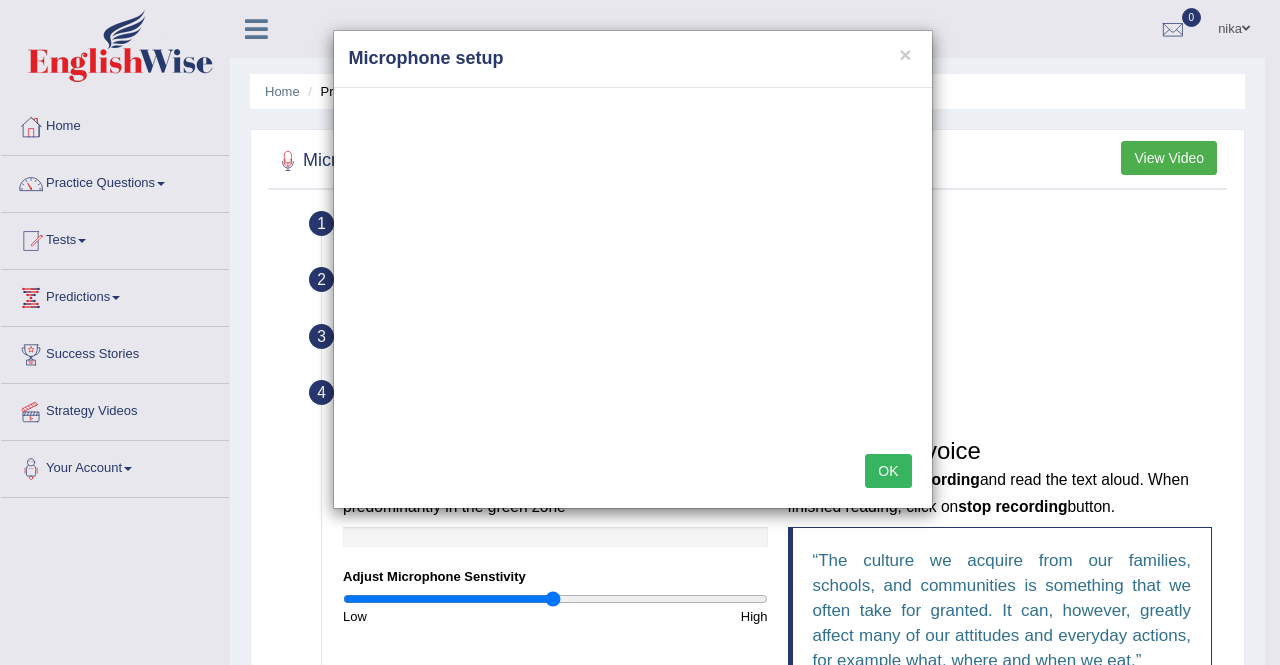 click on "× Microphone setup" at bounding box center (633, 59) 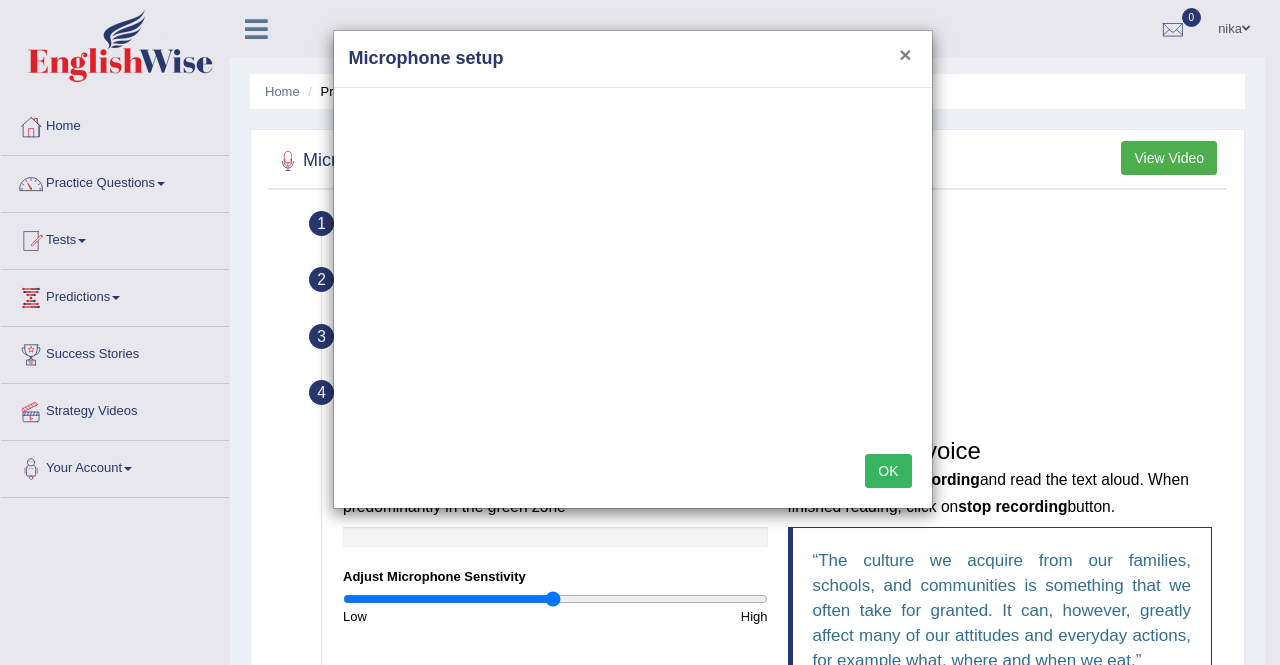 click on "×" at bounding box center [905, 54] 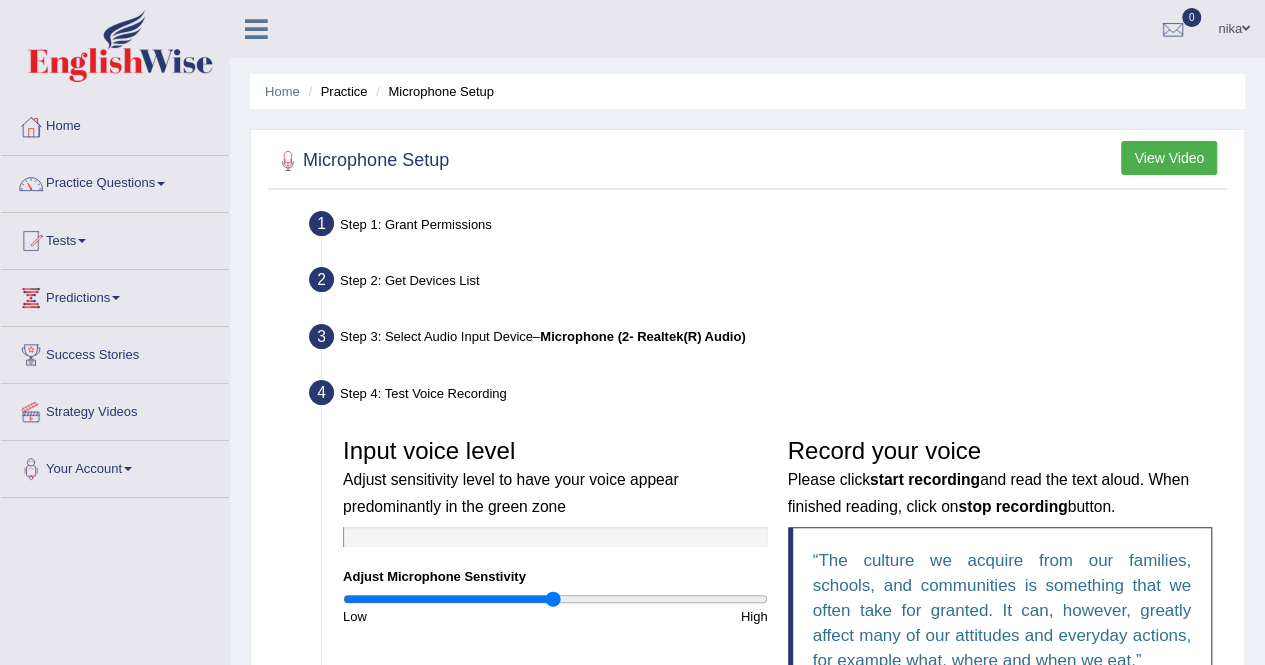 click on "Step 1: Grant Permissions" at bounding box center (767, 227) 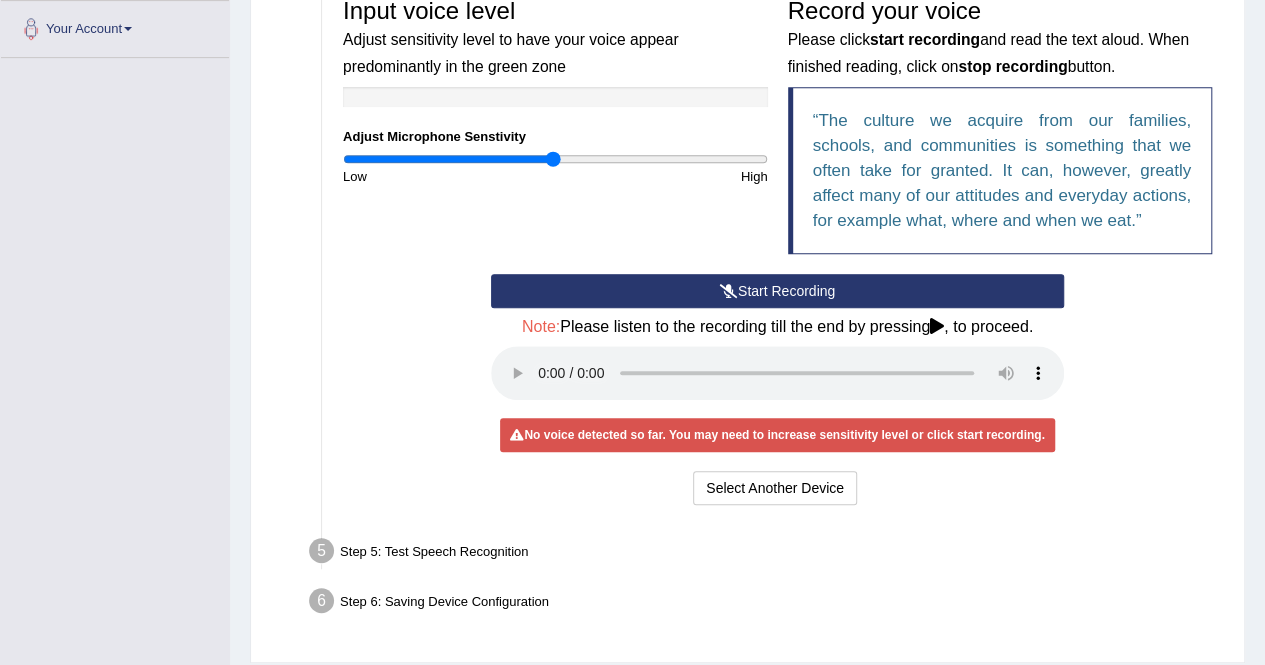 scroll, scrollTop: 455, scrollLeft: 0, axis: vertical 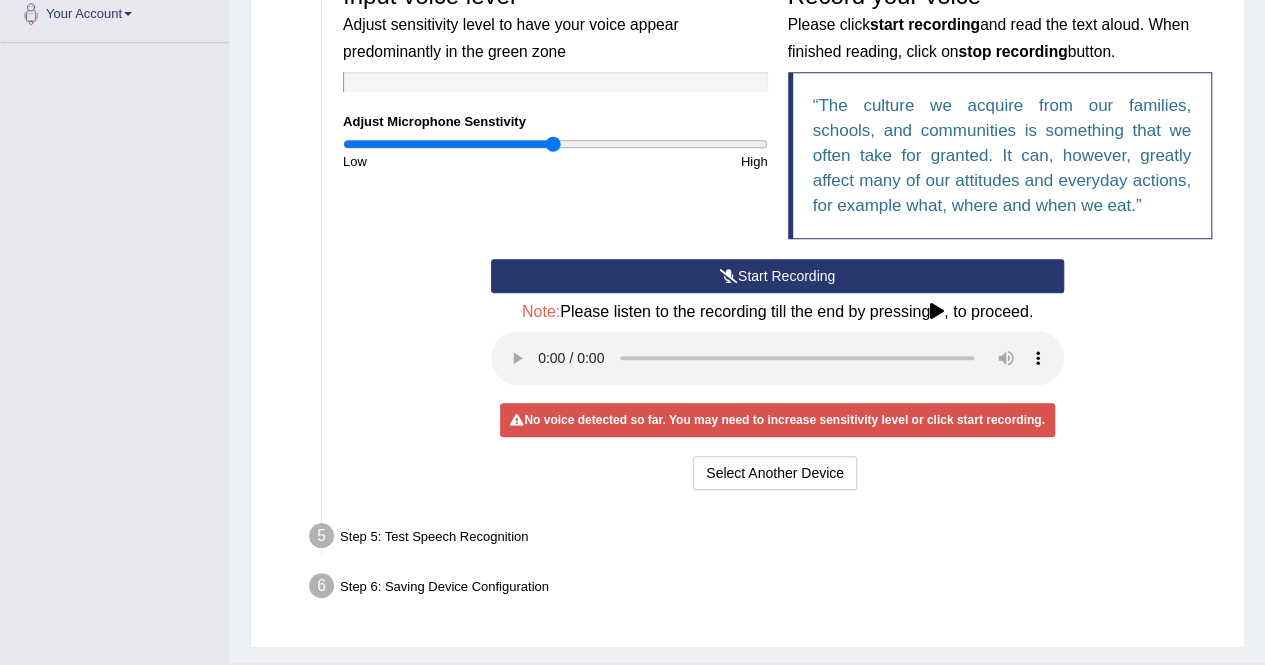 click on "Start Recording" at bounding box center (777, 276) 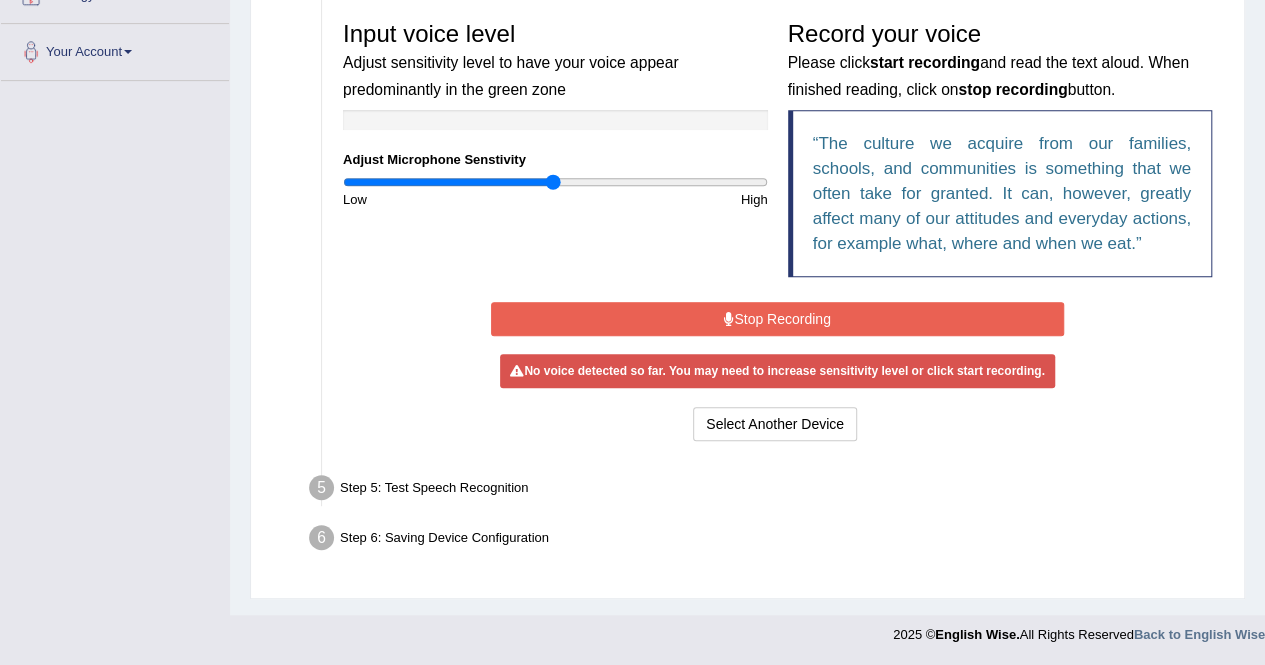 scroll, scrollTop: 408, scrollLeft: 0, axis: vertical 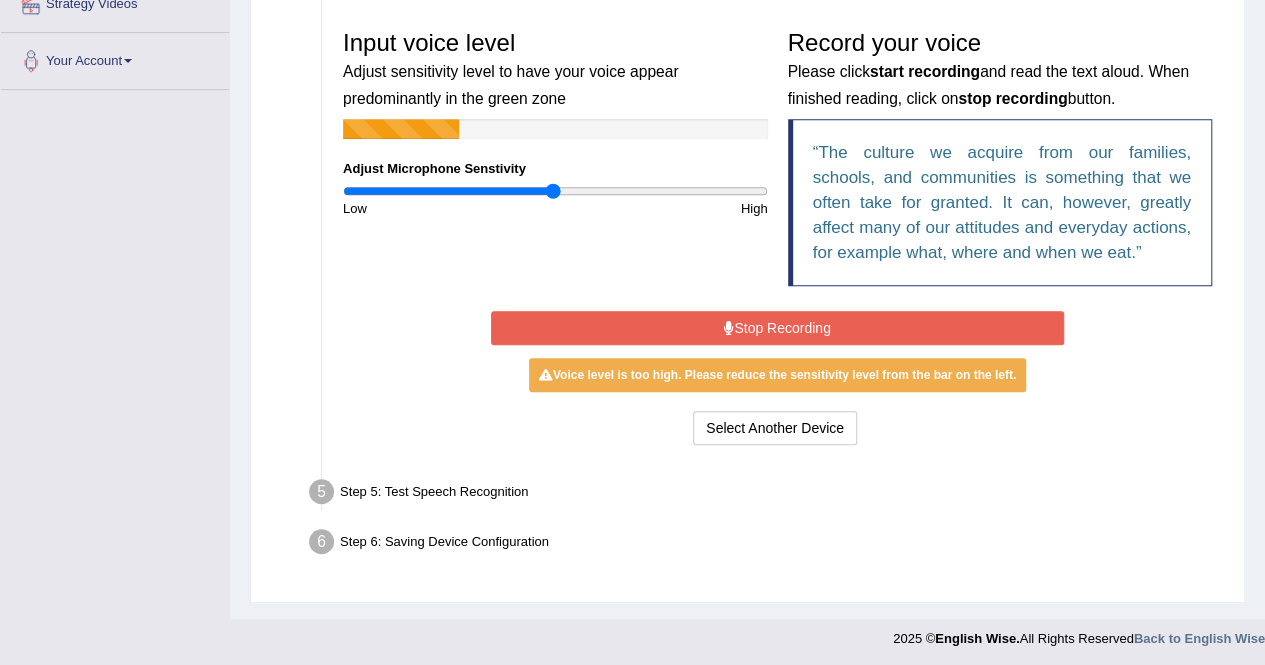 click on "Input voice level   Adjust sensitivity level to have your voice appear predominantly in the green zone     Adjust Microphone Senstivity     Low   High   Record your voice Please click  start recording  and read the text aloud. When finished reading, click on  stop recording  button.   The culture we acquire from our families, schools, and communities is something that we often take for granted. It can, however, greatly affect many of our attitudes and everyday actions, for example what, where and when we eat." at bounding box center (777, 163) 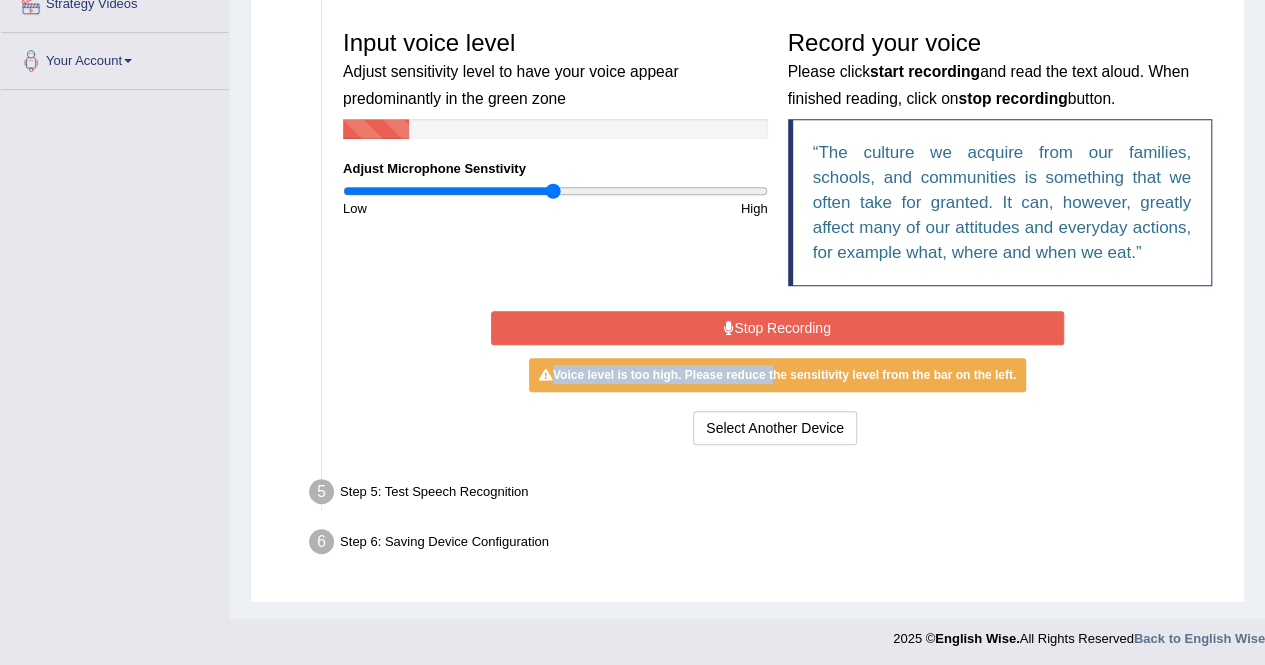 drag, startPoint x: 770, startPoint y: 347, endPoint x: 766, endPoint y: 329, distance: 18.439089 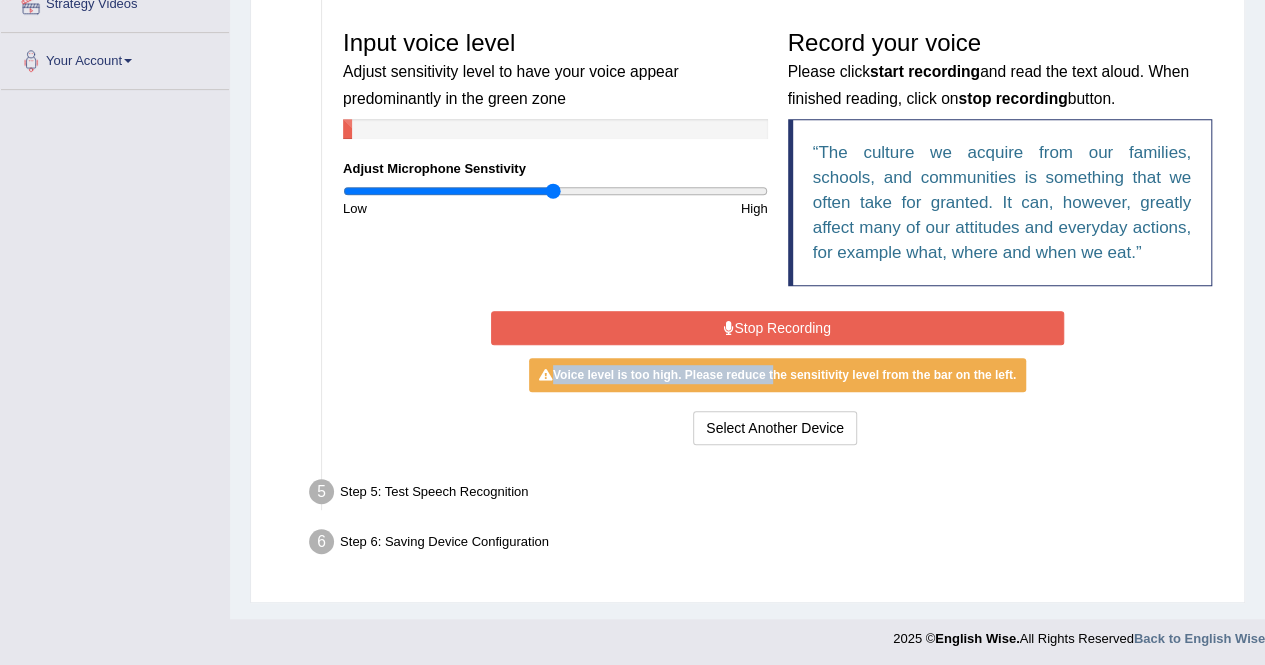 click on "Stop Recording" at bounding box center [777, 328] 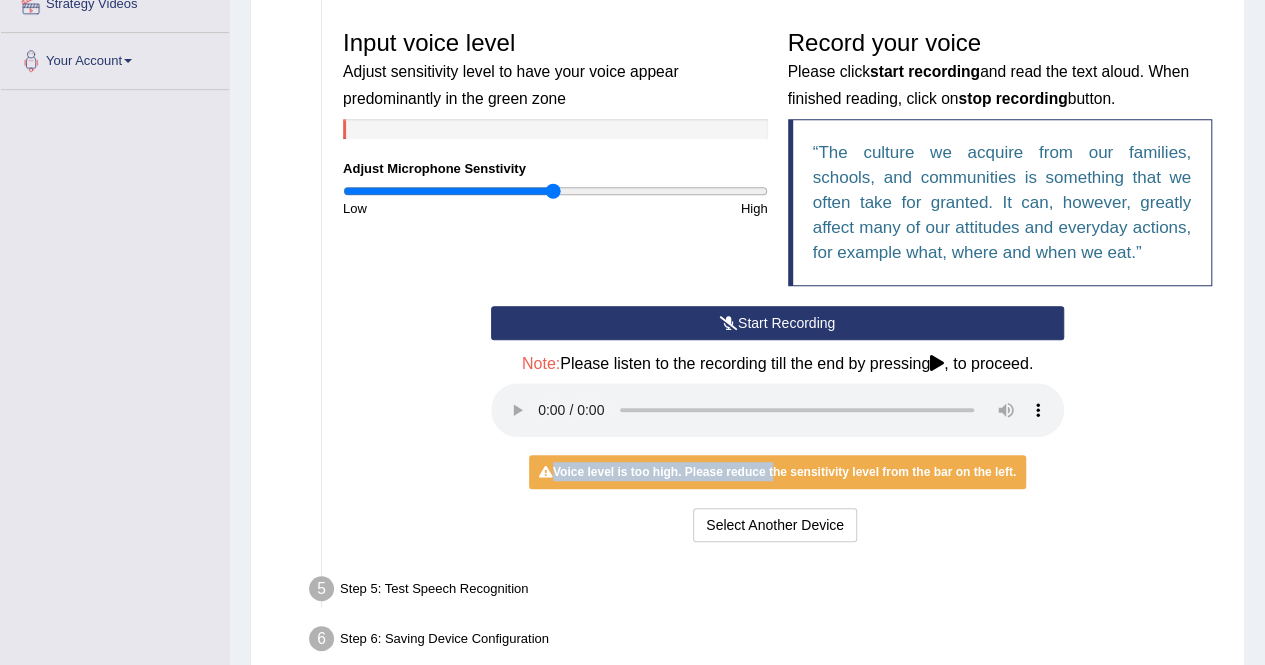 click on "Start Recording    Stop Recording   Note:  Please listen to the recording till the end by pressing  , to proceed.       No voice detected so far. You may need to increase sensitivity level or click start recording.     Voice level is too low yet. Please increase the sensitivity level from the bar on the left.     Your voice is strong enough for our A.I. to detect    Voice level is too high. Please reduce the sensitivity level from the bar on the left.     Select Another Device   Voice is ok. Go to Next step" at bounding box center [777, 426] 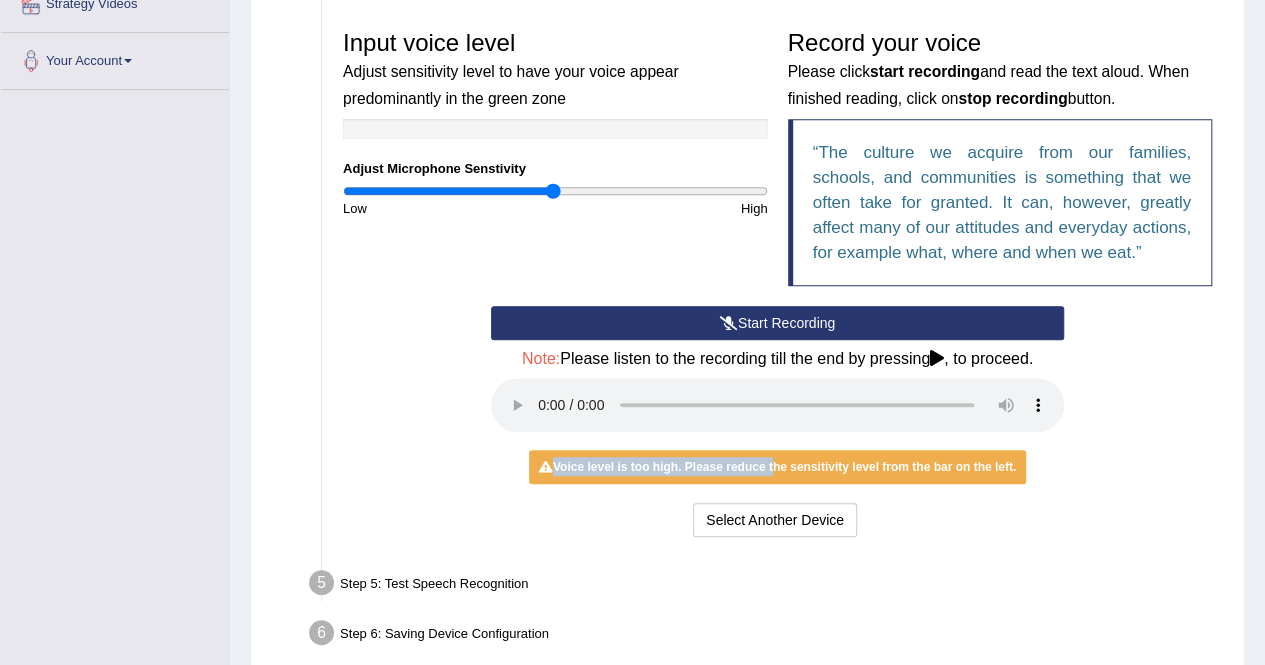 click on "Start Recording" at bounding box center [777, 323] 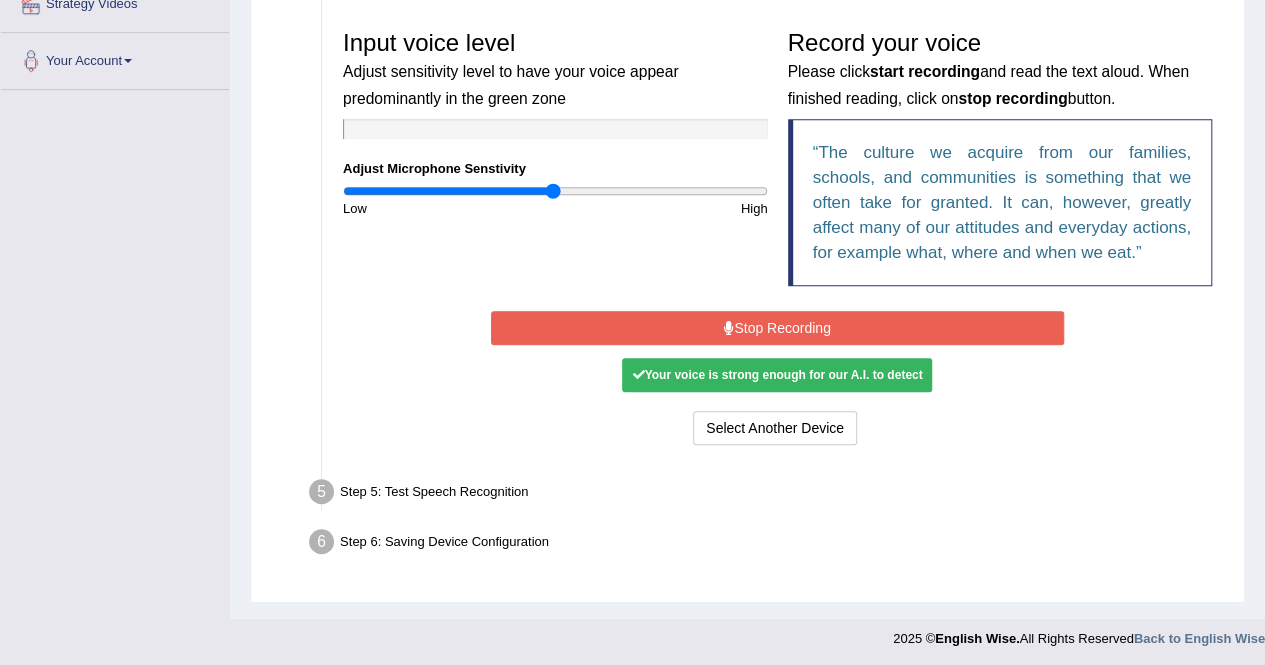 click on "Record your voice Please click  start recording  and read the text aloud. When finished reading, click on  stop recording  button.   The culture we acquire from our families, schools, and communities is something that we often take for granted. It can, however, greatly affect many of our attitudes and everyday actions, for example what, where and when we eat." at bounding box center [1000, 163] 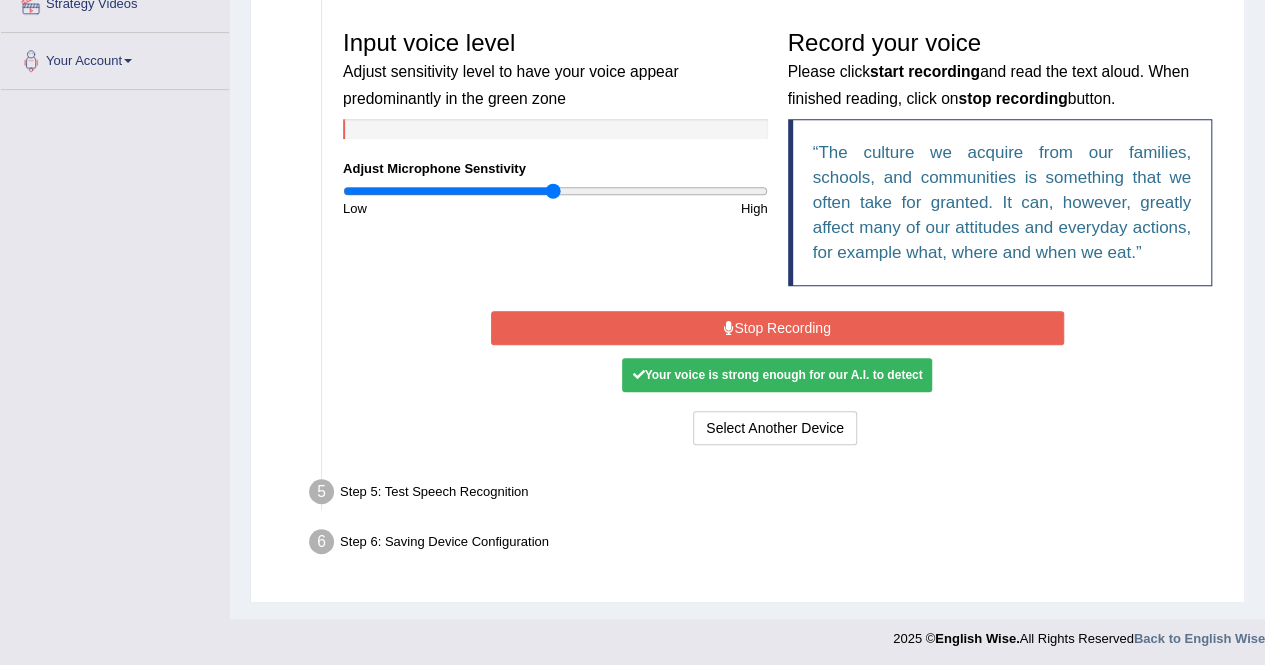 click on "Stop Recording" at bounding box center [777, 328] 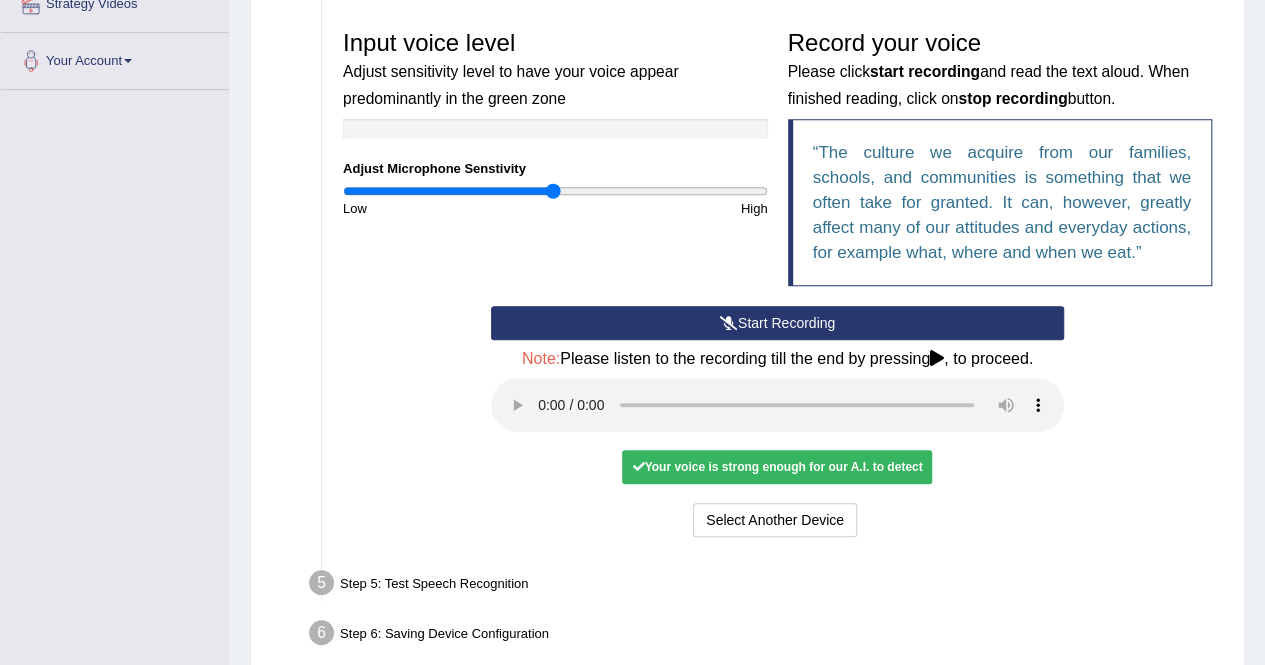 click on "Your voice is strong enough for our A.I. to detect" at bounding box center (777, 467) 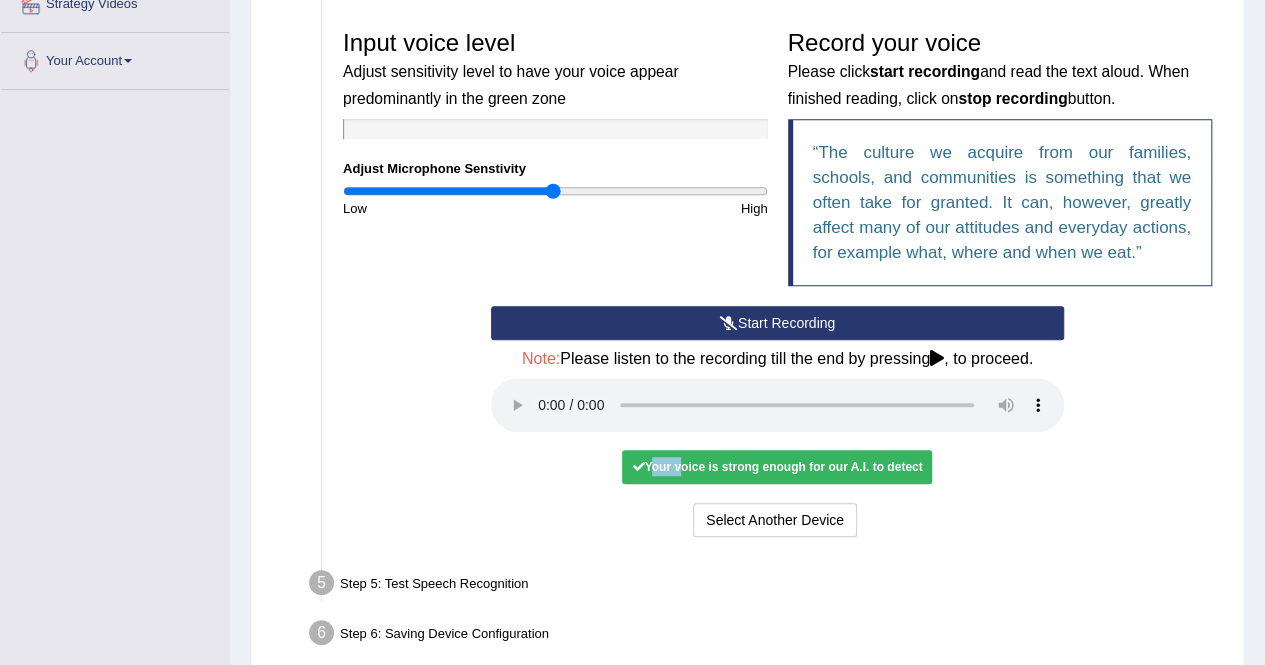 click on "Your voice is strong enough for our A.I. to detect" at bounding box center [777, 467] 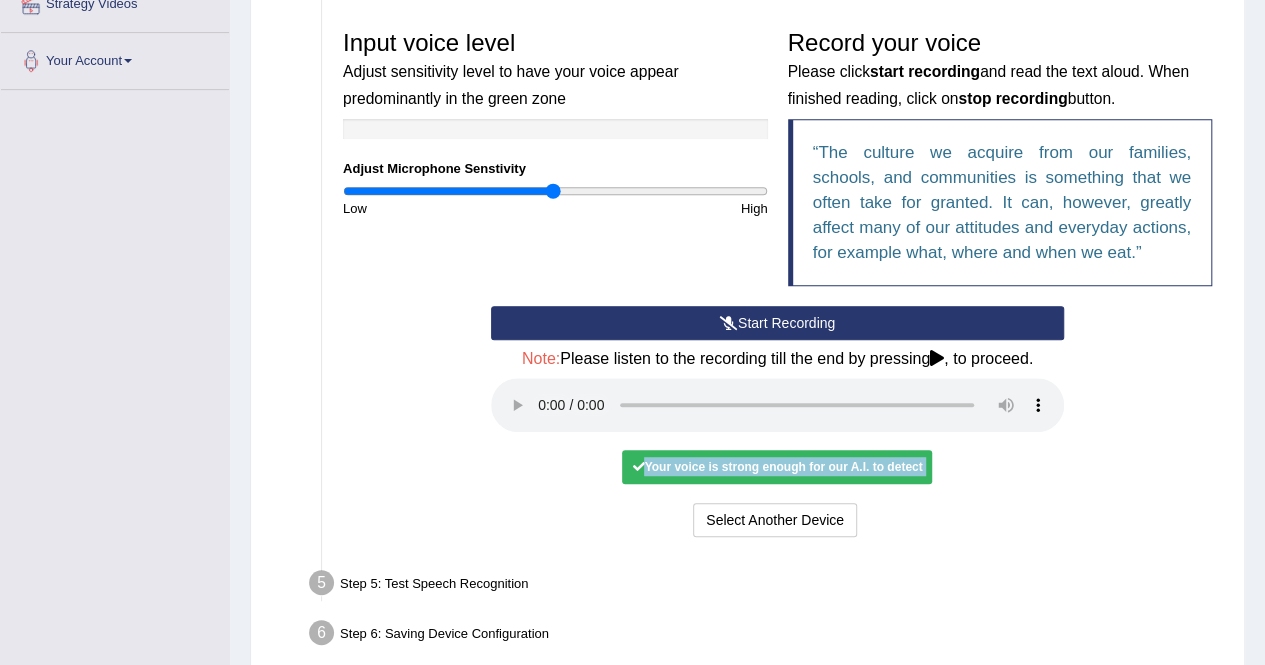 click on "Your voice is strong enough for our A.I. to detect" at bounding box center [777, 467] 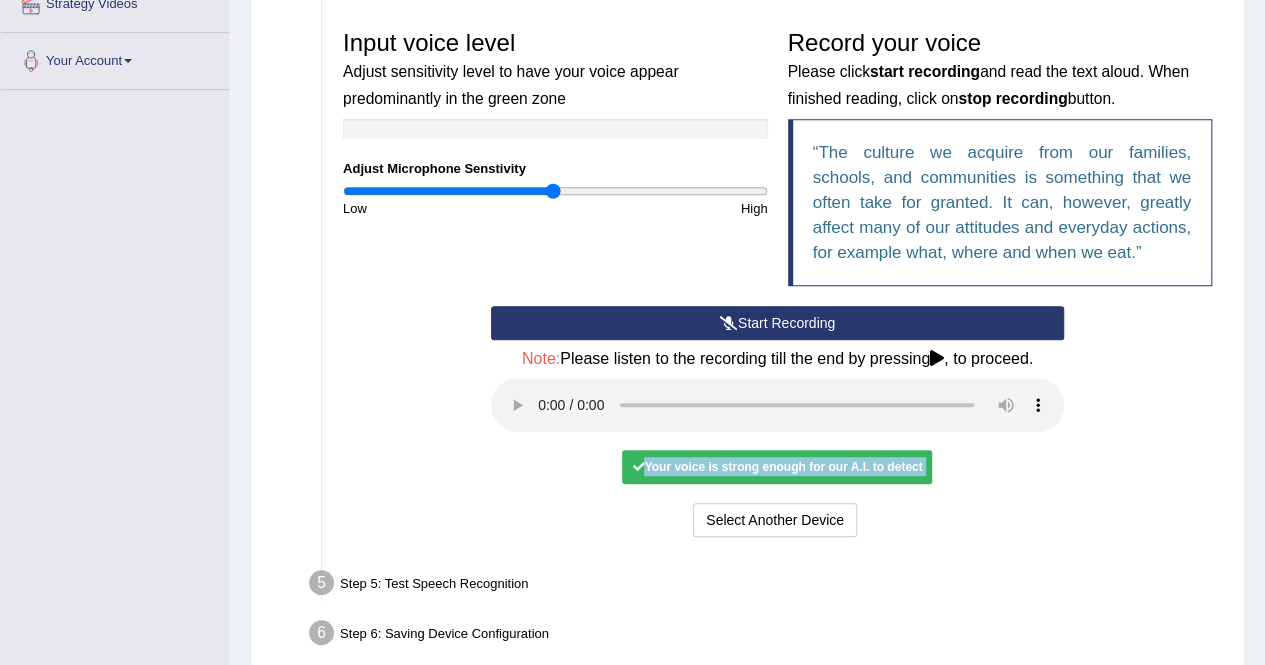 click on "Select Another Device   Voice is ok. Go to Next step" at bounding box center [777, 522] 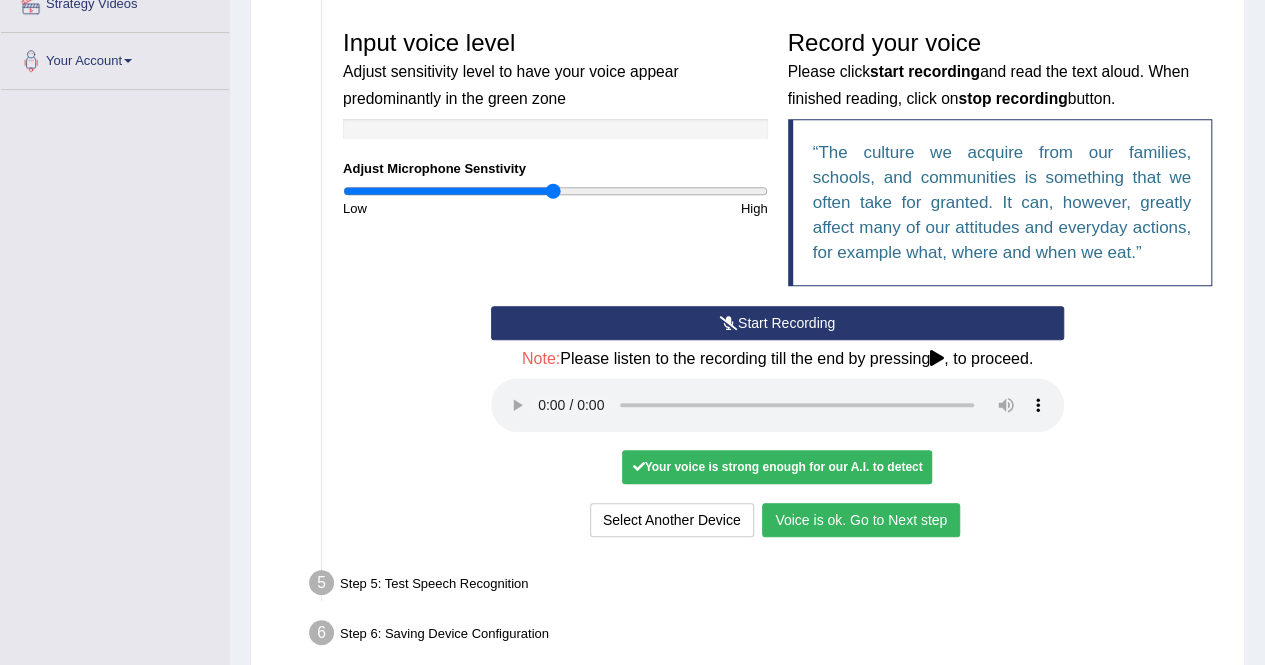 click on "Voice is ok. Go to Next step" at bounding box center [861, 520] 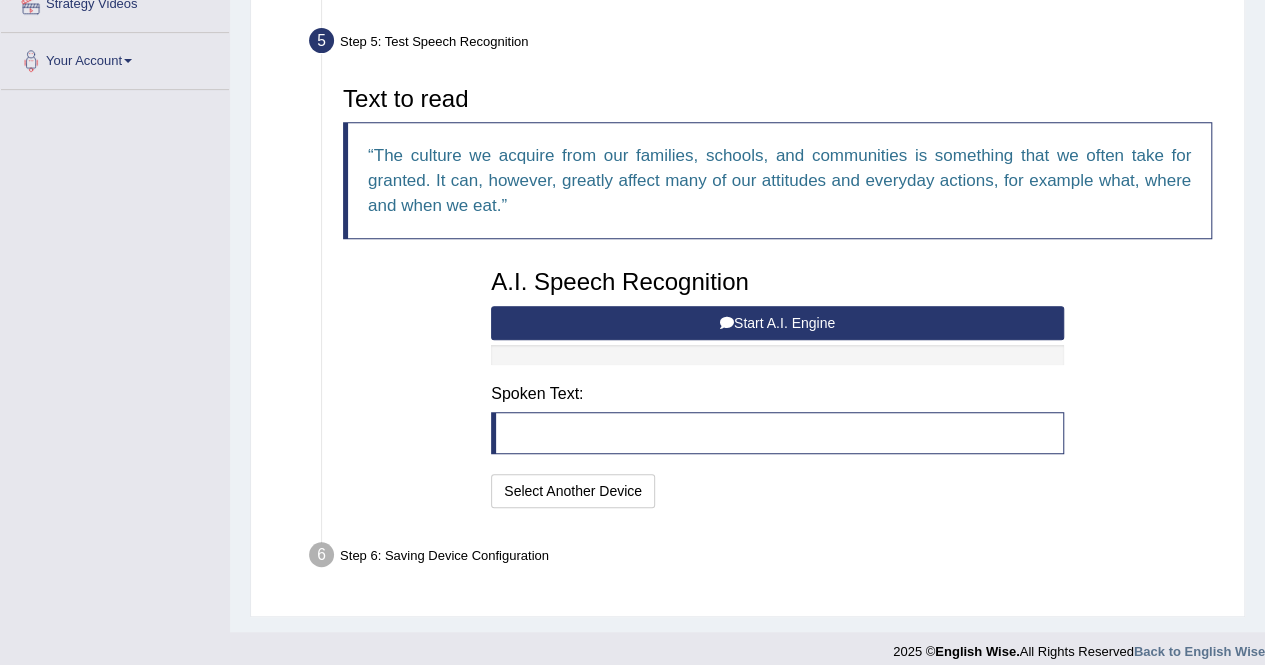 click on "Start A.I. Engine" at bounding box center [777, 323] 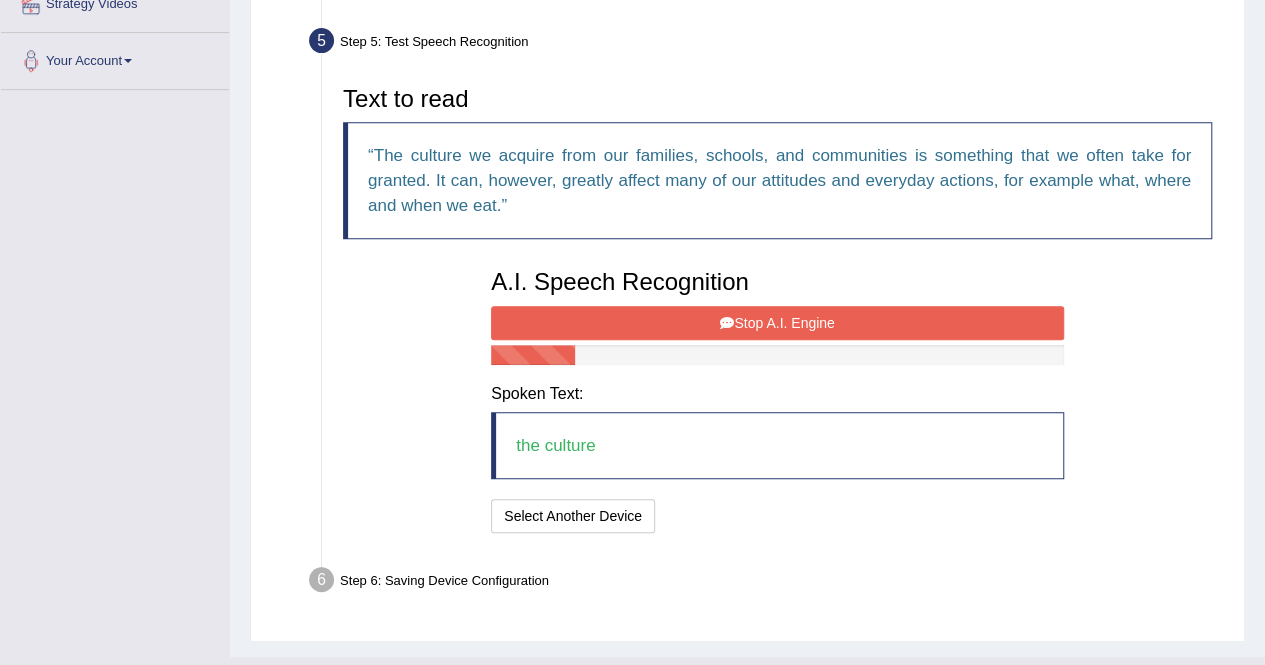 click on "Stop A.I. Engine" at bounding box center (777, 323) 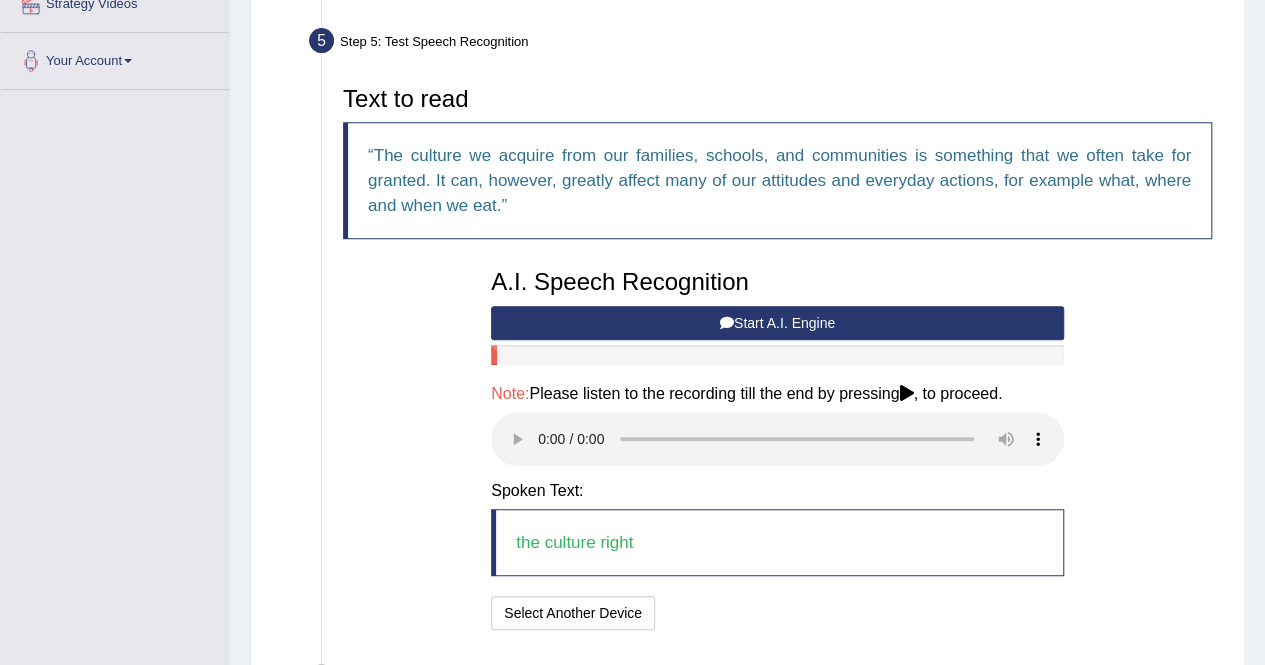 click on "Toggle navigation
Home
Practice Questions   Speaking Practice Read Aloud
Repeat Sentence
Describe Image
Re-tell Lecture
Answer Short Question
Summarize Group Discussion
Respond To A Situation
Writing Practice  Summarize Written Text
Write Essay
Reading Practice  Reading & Writing: Fill In The Blanks
Choose Multiple Answers
Re-order Paragraphs
Fill In The Blanks
Choose Single Answer
Listening Practice  Summarize Spoken Text
Highlight Incorrect Words
Highlight Correct Summary
Select Missing Word
Choose Single Answer
Choose Multiple Answers
Fill In The Blanks
Write From Dictation
Pronunciation
Tests  Take Practice Sectional Test
Take Mock Test" at bounding box center (632, 193) 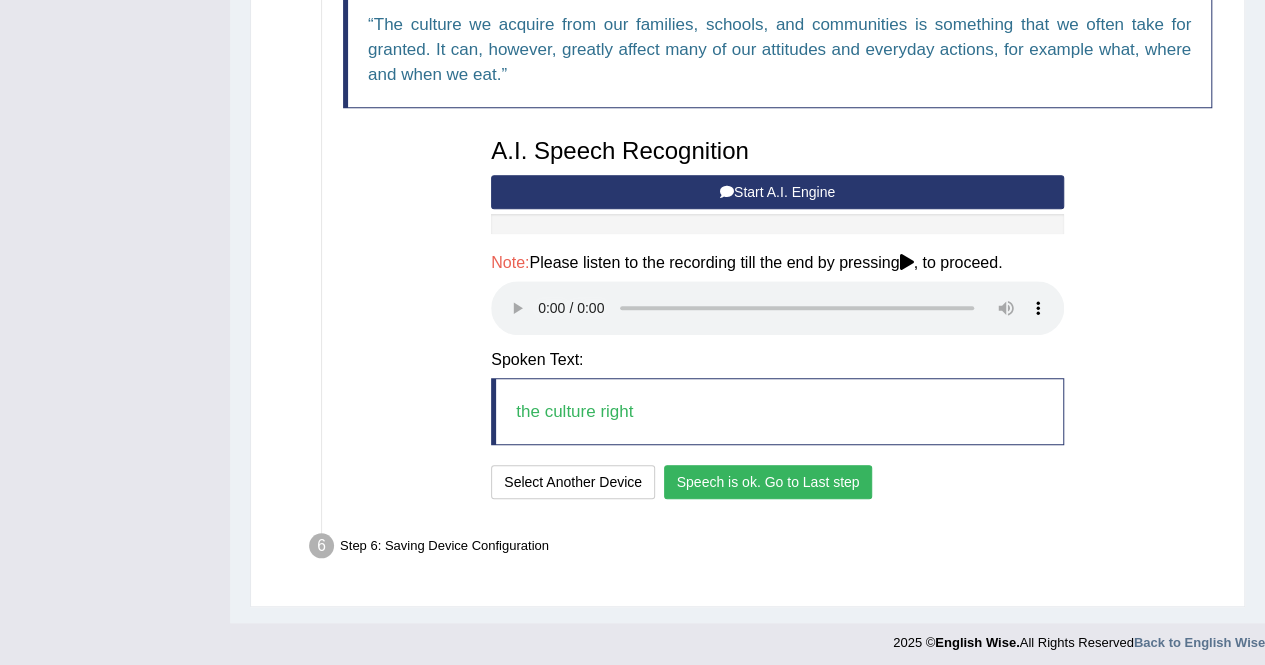 scroll, scrollTop: 540, scrollLeft: 0, axis: vertical 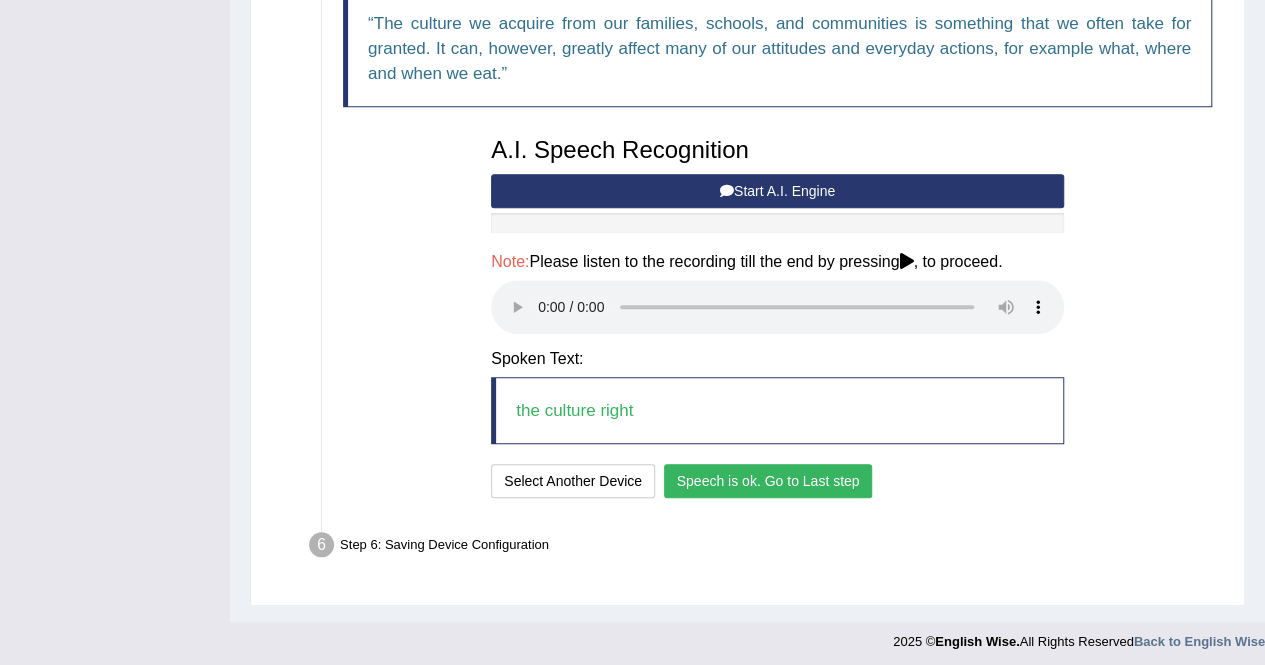 click on "Speech is ok. Go to Last step" at bounding box center [768, 481] 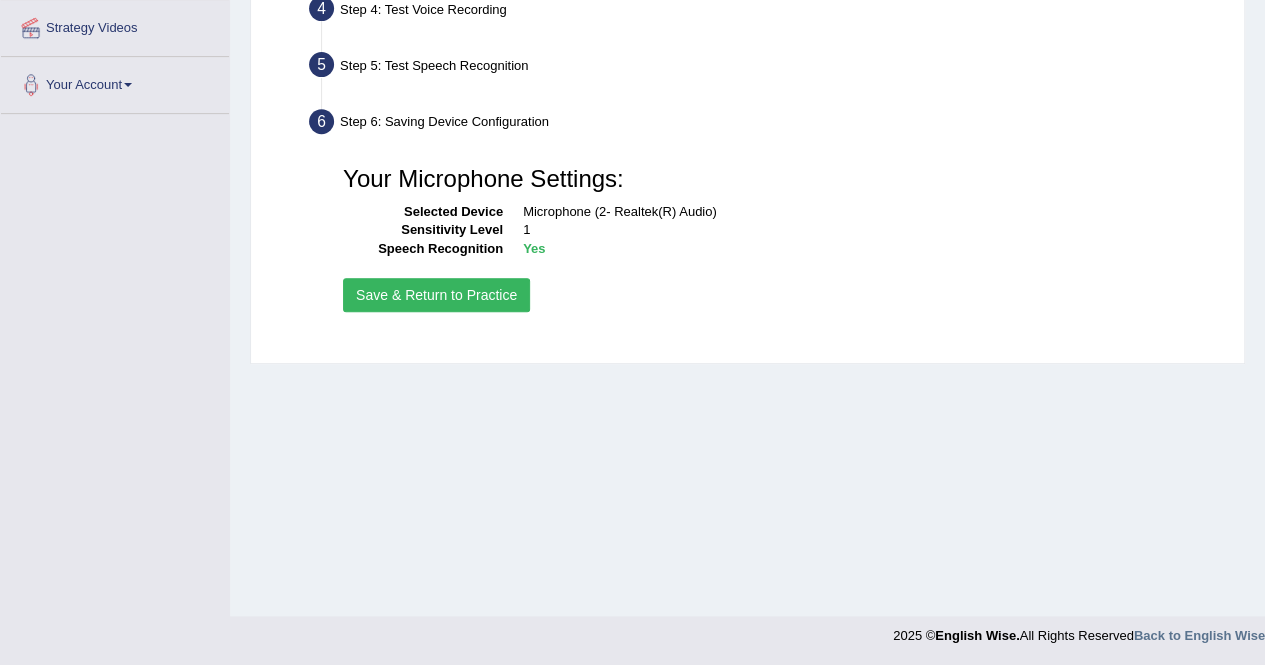 click on "Save & Return to Practice" at bounding box center [436, 295] 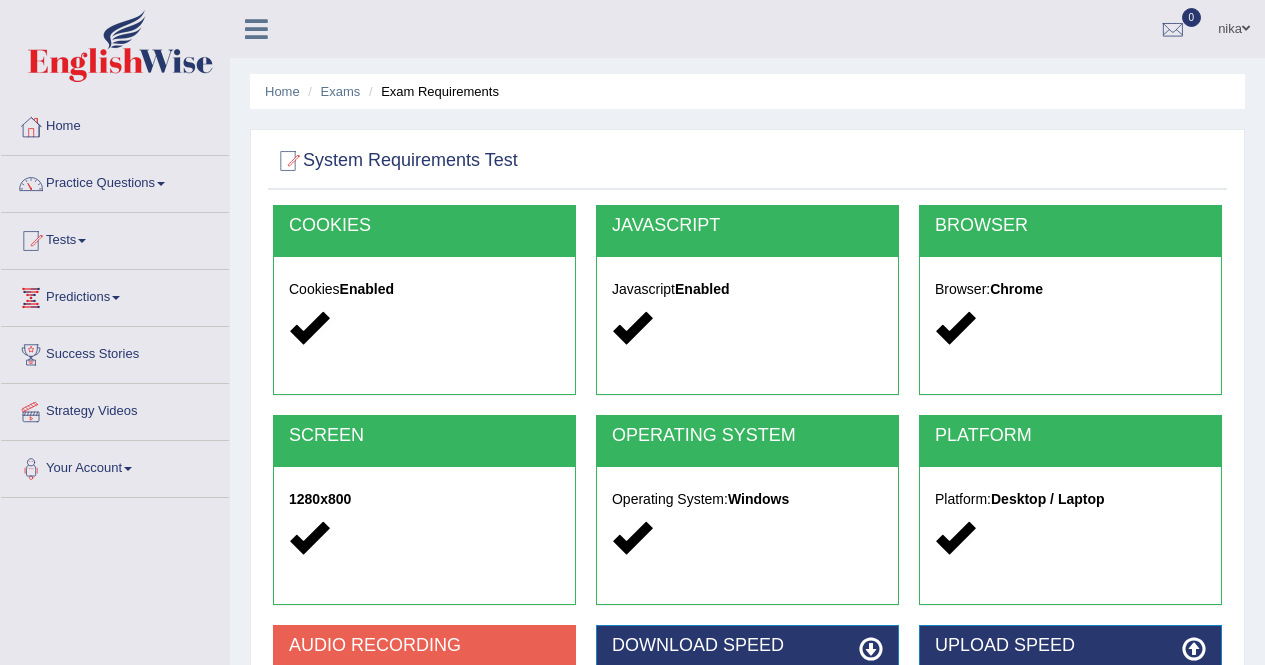 scroll, scrollTop: 0, scrollLeft: 0, axis: both 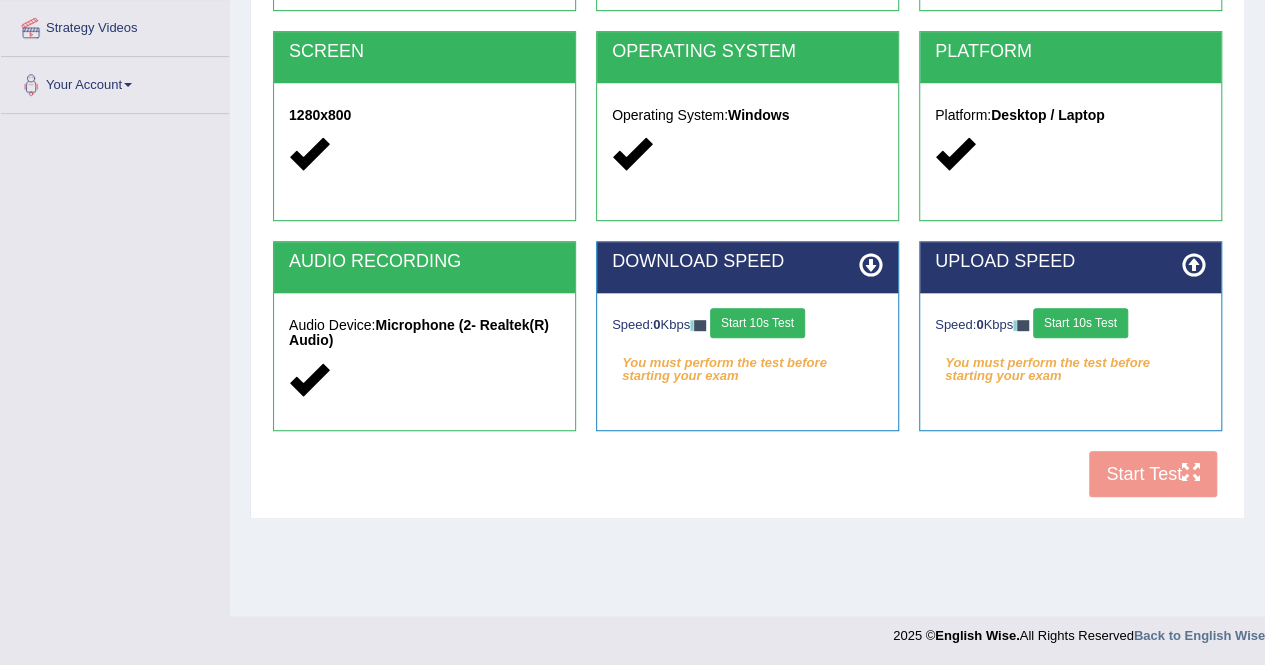 click on "COOKIES
Cookies  Enabled
JAVASCRIPT
Javascript  Enabled
BROWSER
Browser:  Chrome
SCREEN
1280x800
OPERATING SYSTEM
Operating System:  Windows
PLATFORM
Platform:  Desktop / Laptop
AUDIO RECORDING
Audio Device:  Microphone (2- Realtek(R) Audio)
DOWNLOAD SPEED
Speed:  0  Kbps    Start 10s Test
You must perform the test before starting your exam
Select Audio Quality
UPLOAD SPEED
Speed:  0  Kbps    Start 10s Test
You must perform the test before starting your exam
Start Test" at bounding box center (747, 164) 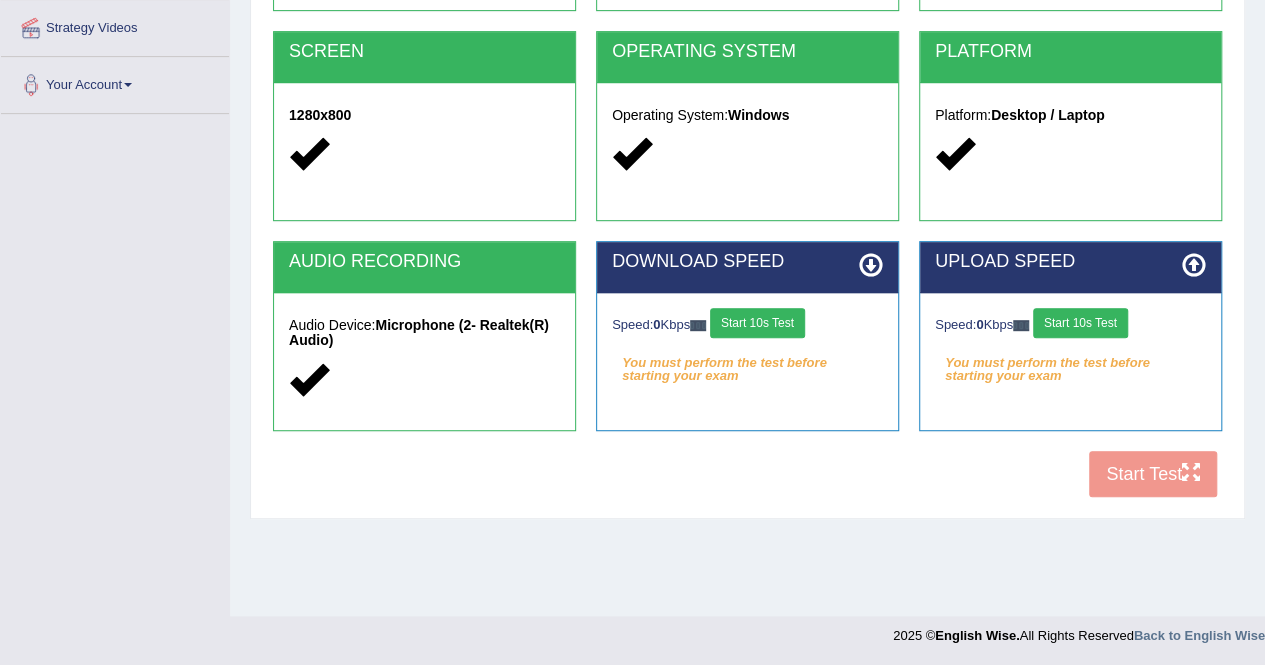 click on "Start 10s Test" at bounding box center [1080, 323] 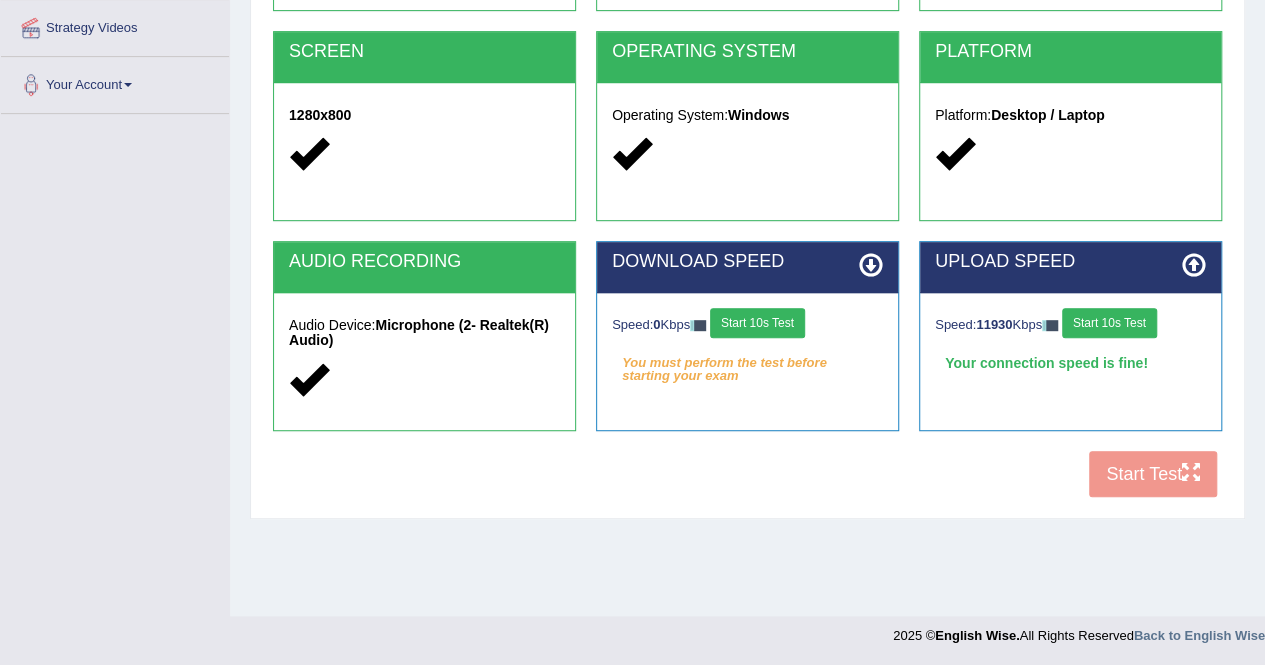 click on "Start 10s Test" at bounding box center [757, 323] 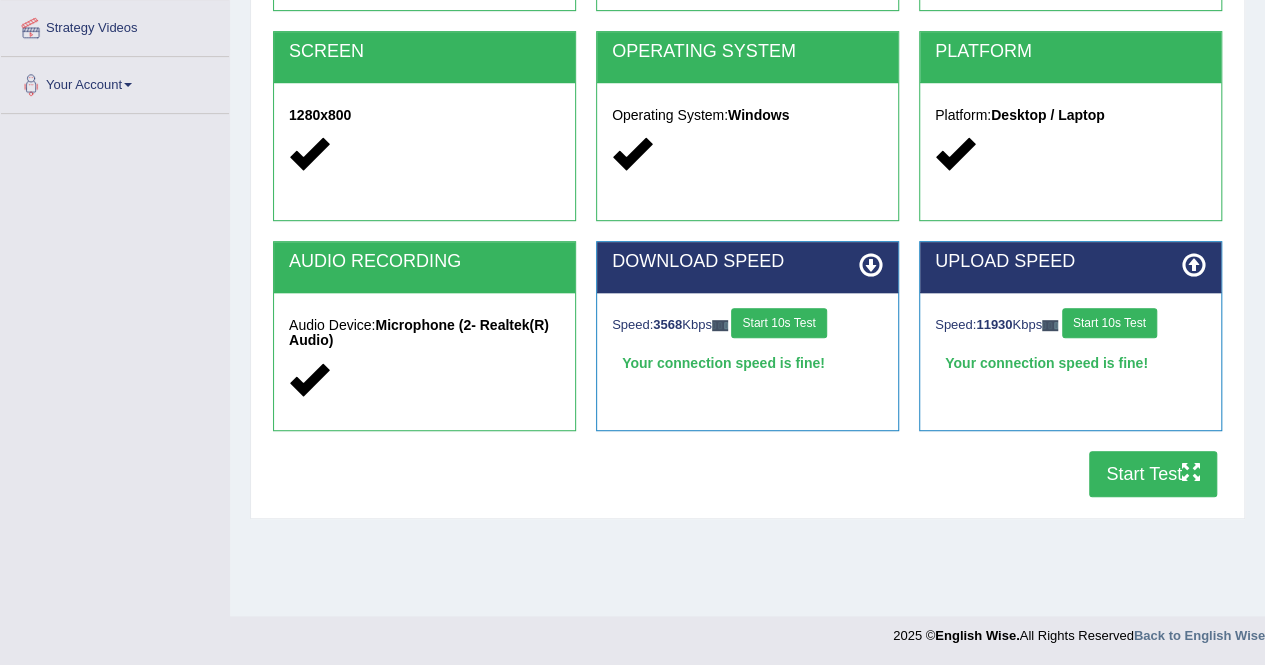 click on "Start Test" at bounding box center [1153, 474] 